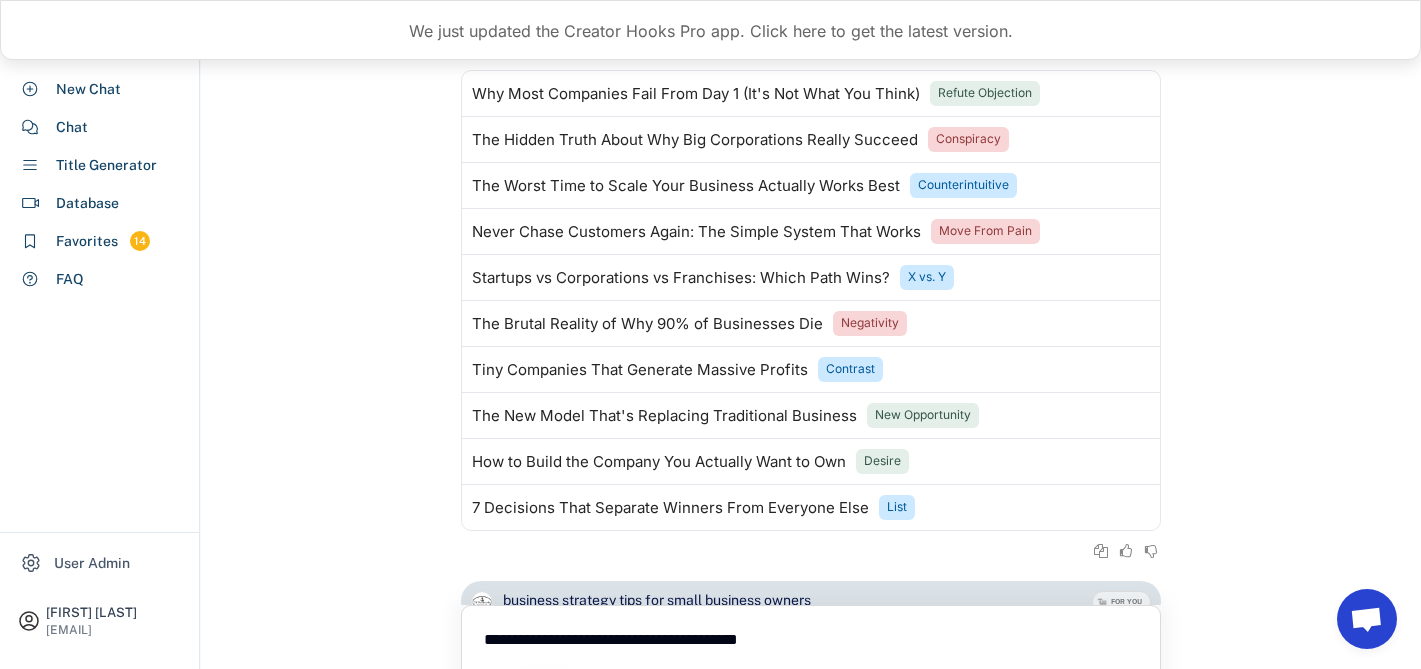 scroll, scrollTop: 0, scrollLeft: 0, axis: both 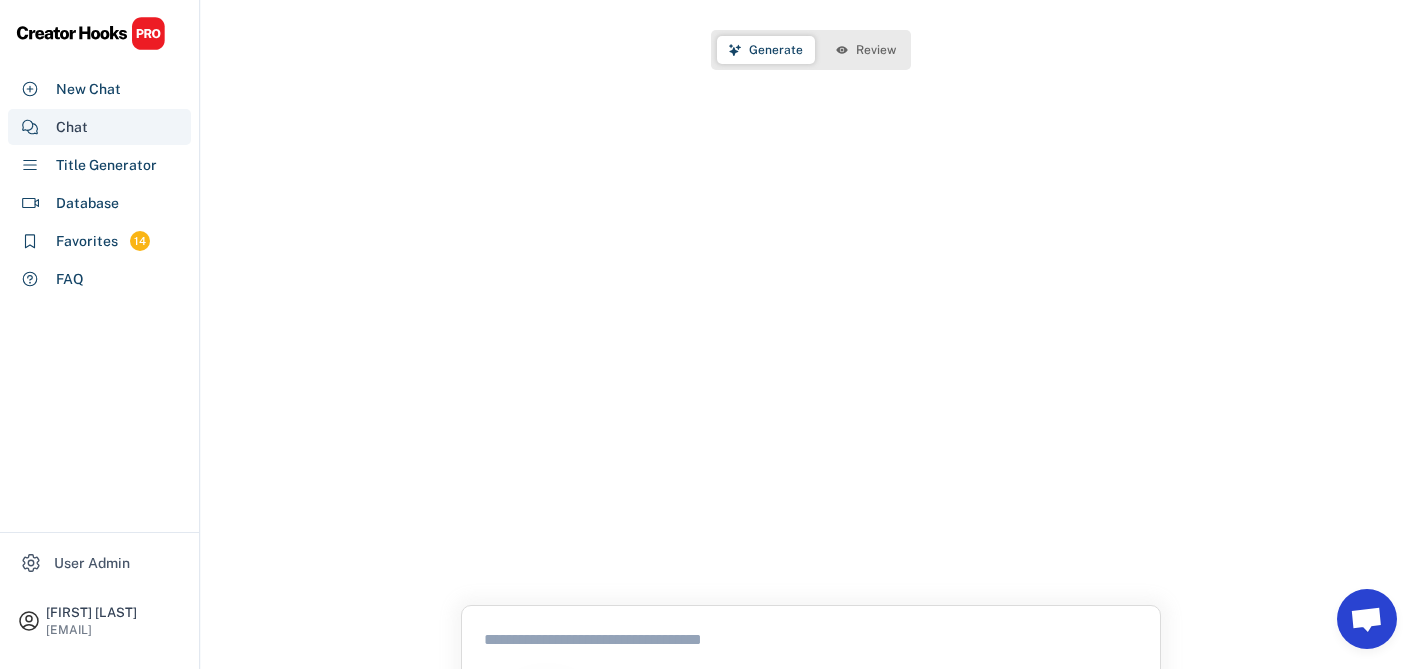 click on "Chat" at bounding box center (99, 127) 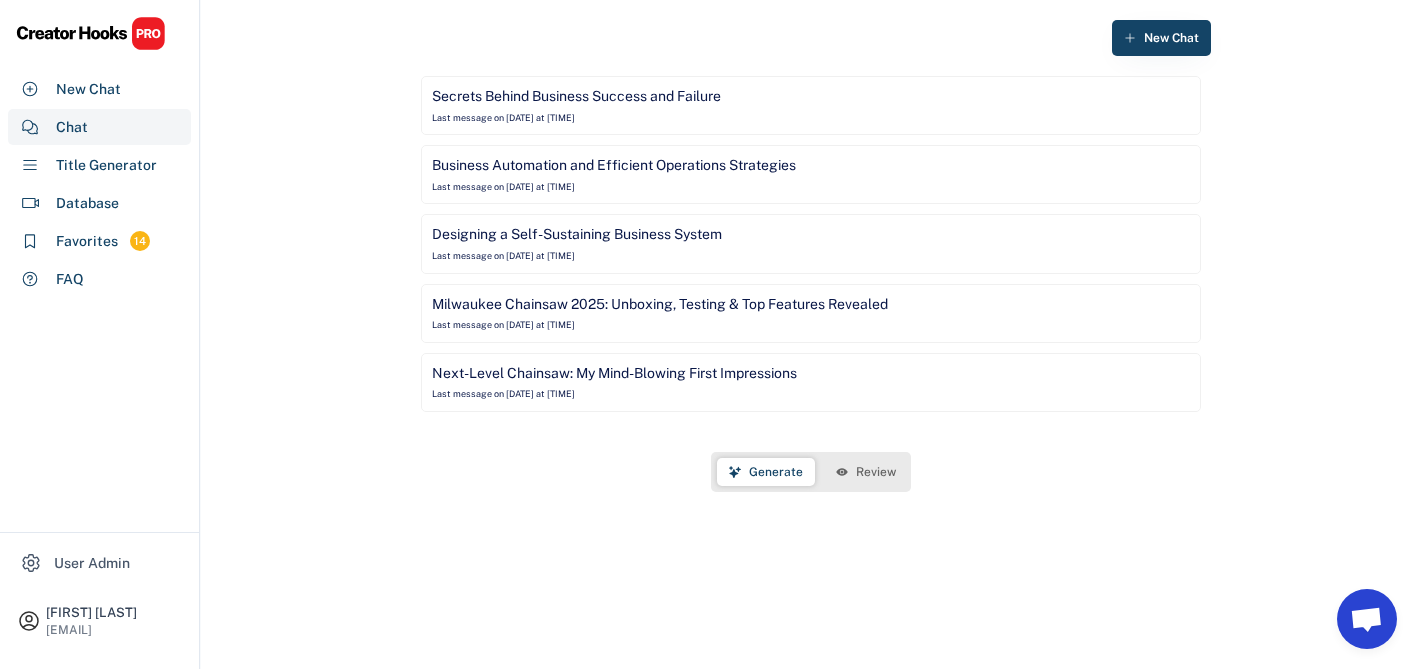 click on "Secrets Behind Business Success and Failure Last message on [DATE] at [TIME]" at bounding box center (811, 105) 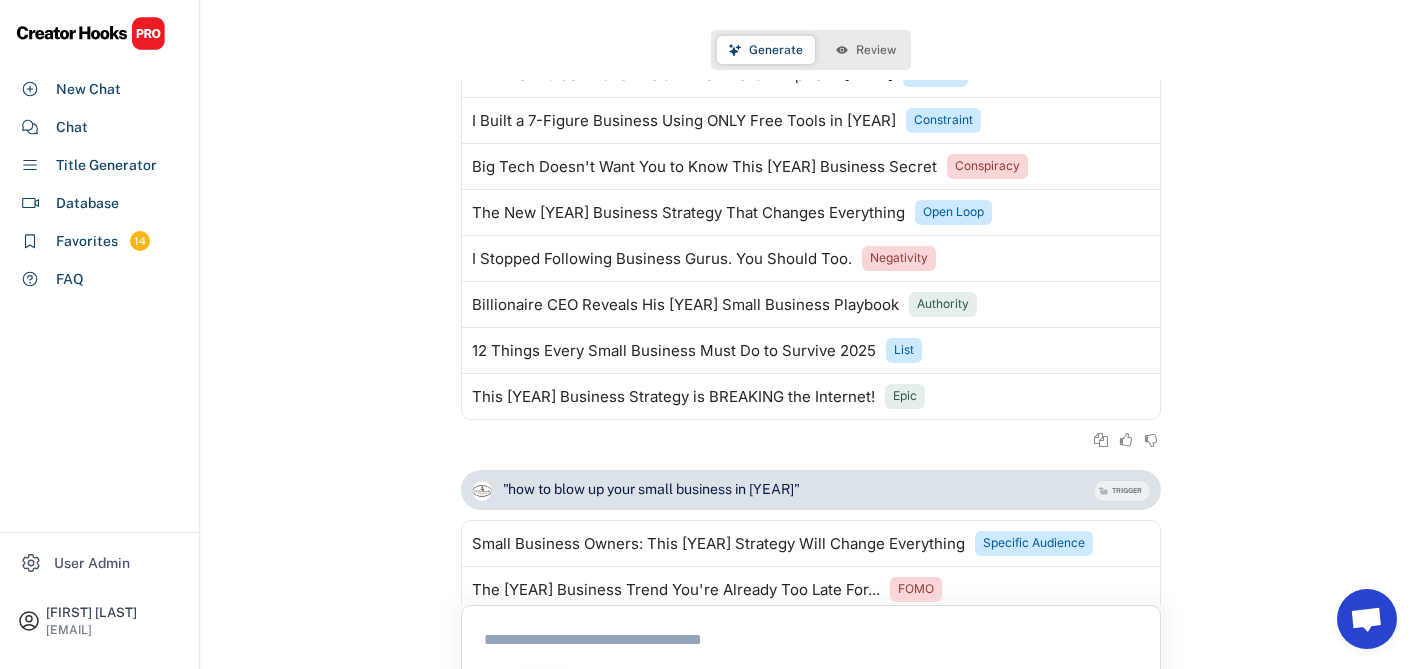 scroll, scrollTop: 5003, scrollLeft: 0, axis: vertical 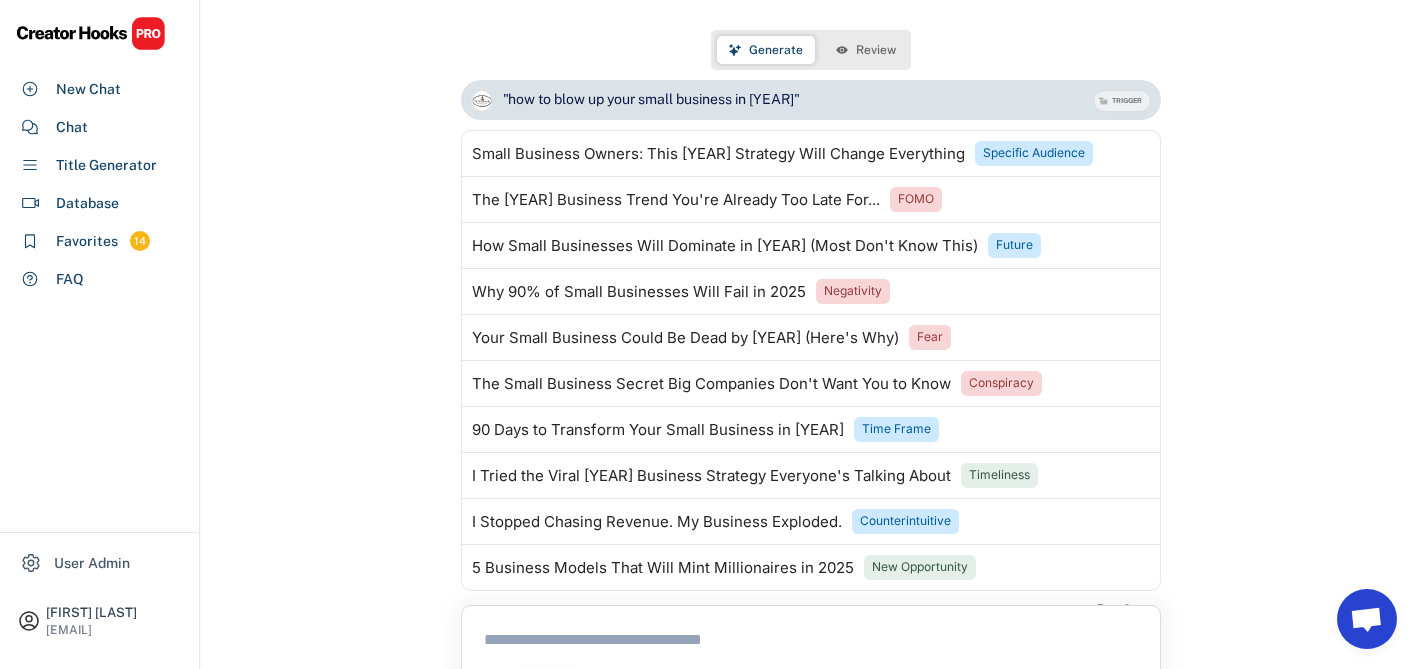 click on "Review" at bounding box center (876, 50) 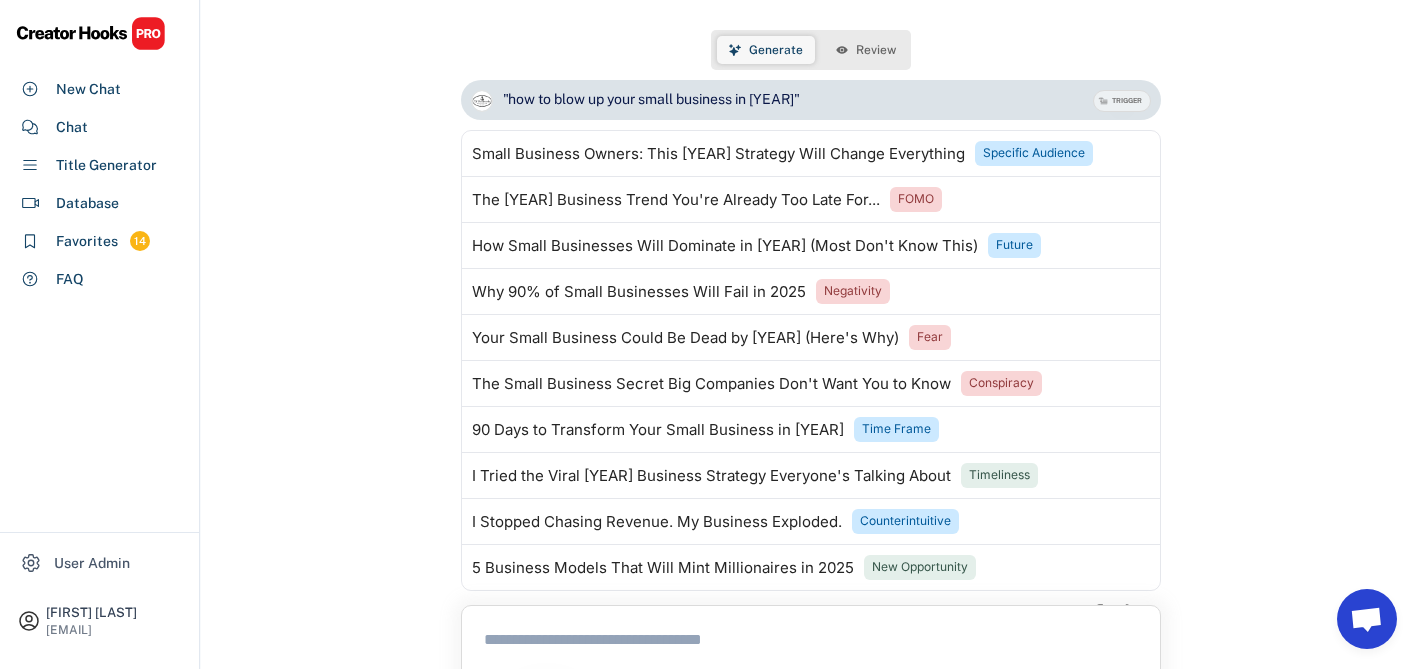 click on "Generate" at bounding box center [776, 50] 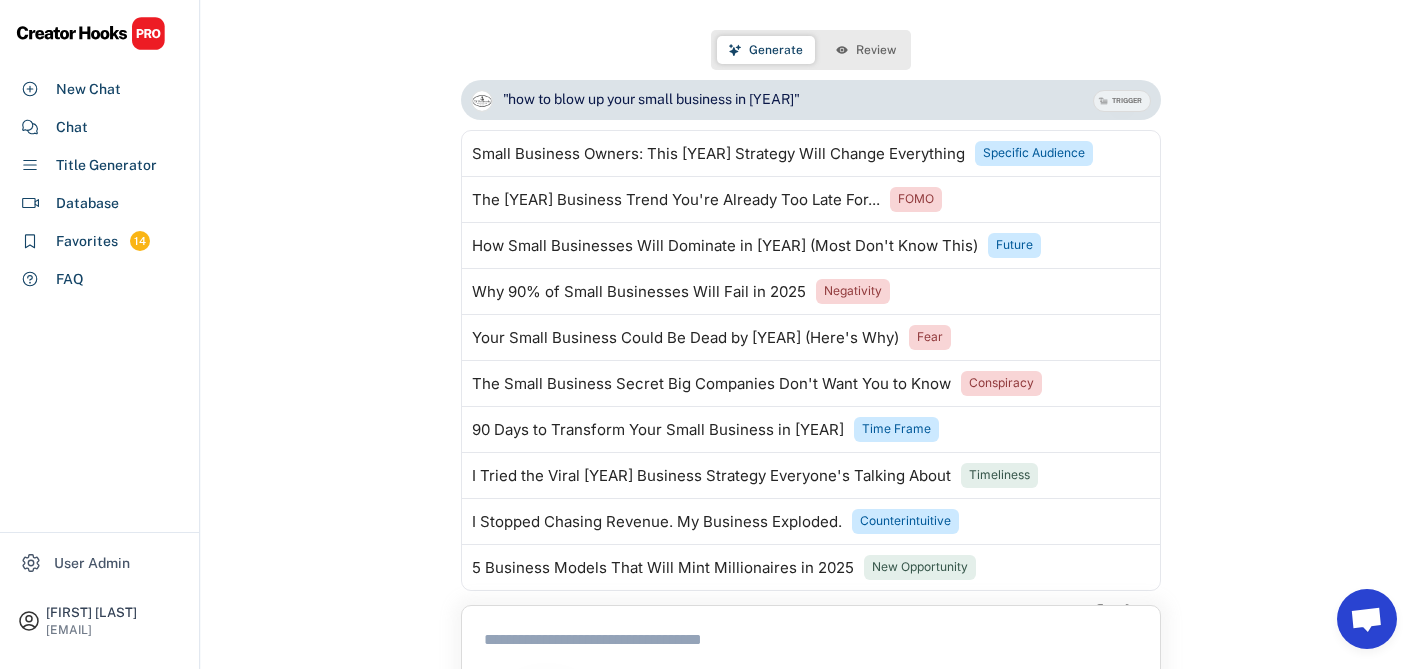 click on "Review" at bounding box center (876, 50) 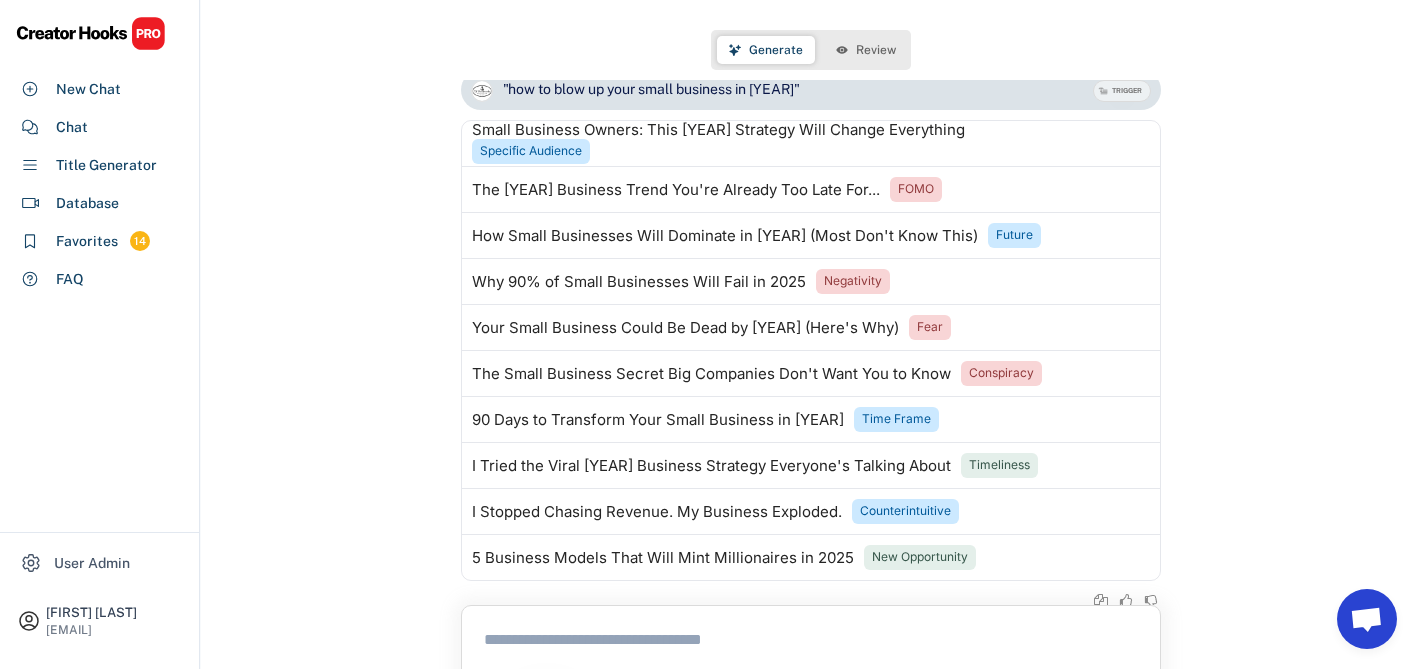 scroll, scrollTop: 5039, scrollLeft: 0, axis: vertical 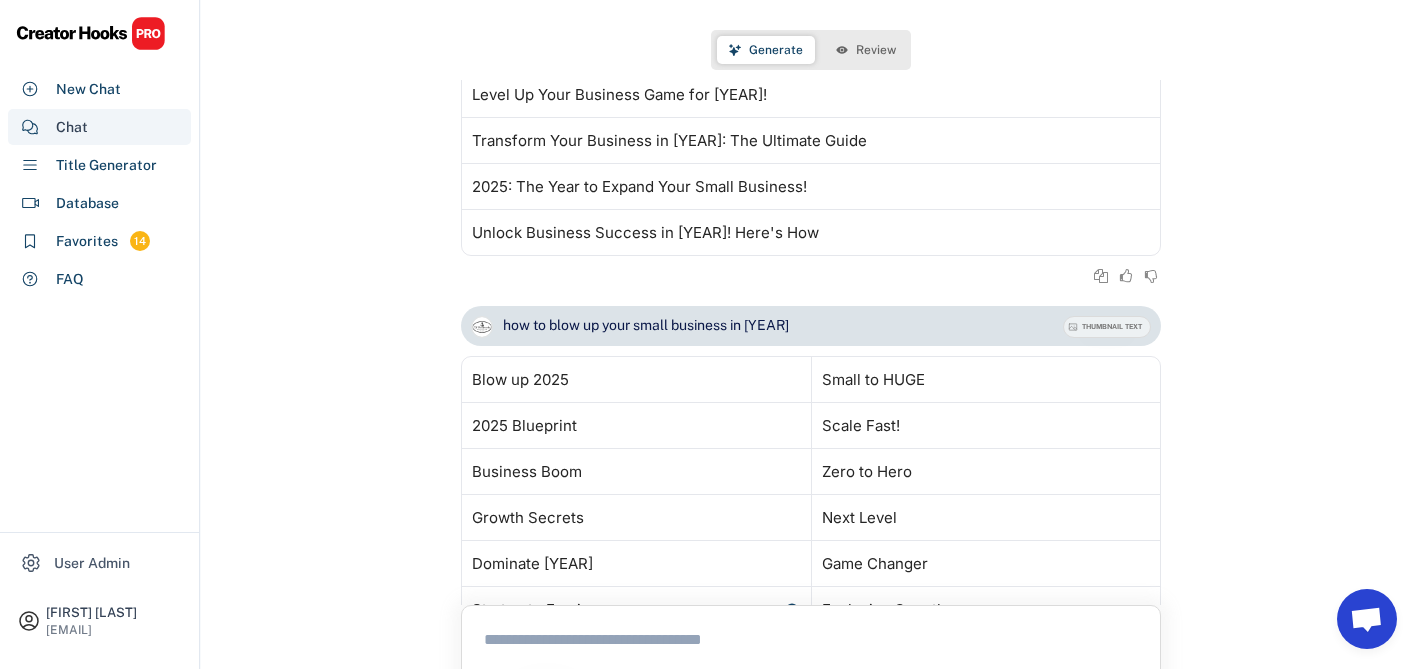 click on "Chat" at bounding box center (99, 127) 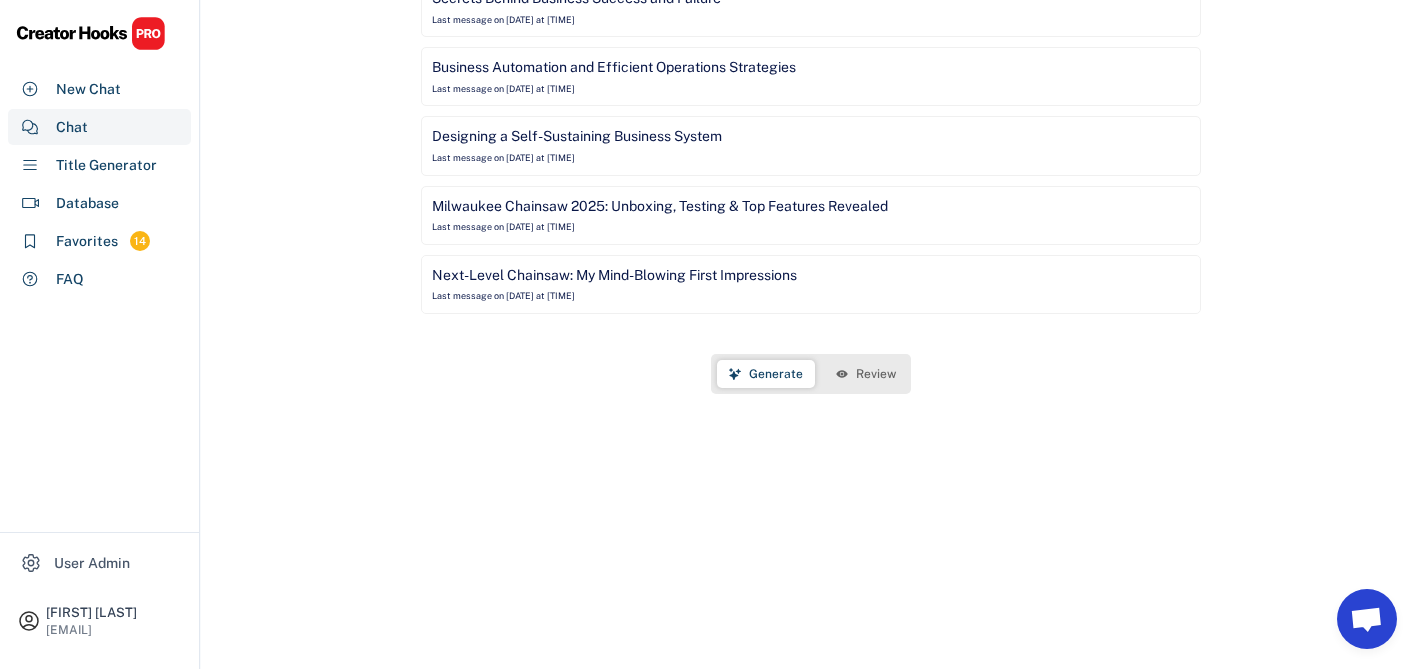 scroll, scrollTop: 0, scrollLeft: 0, axis: both 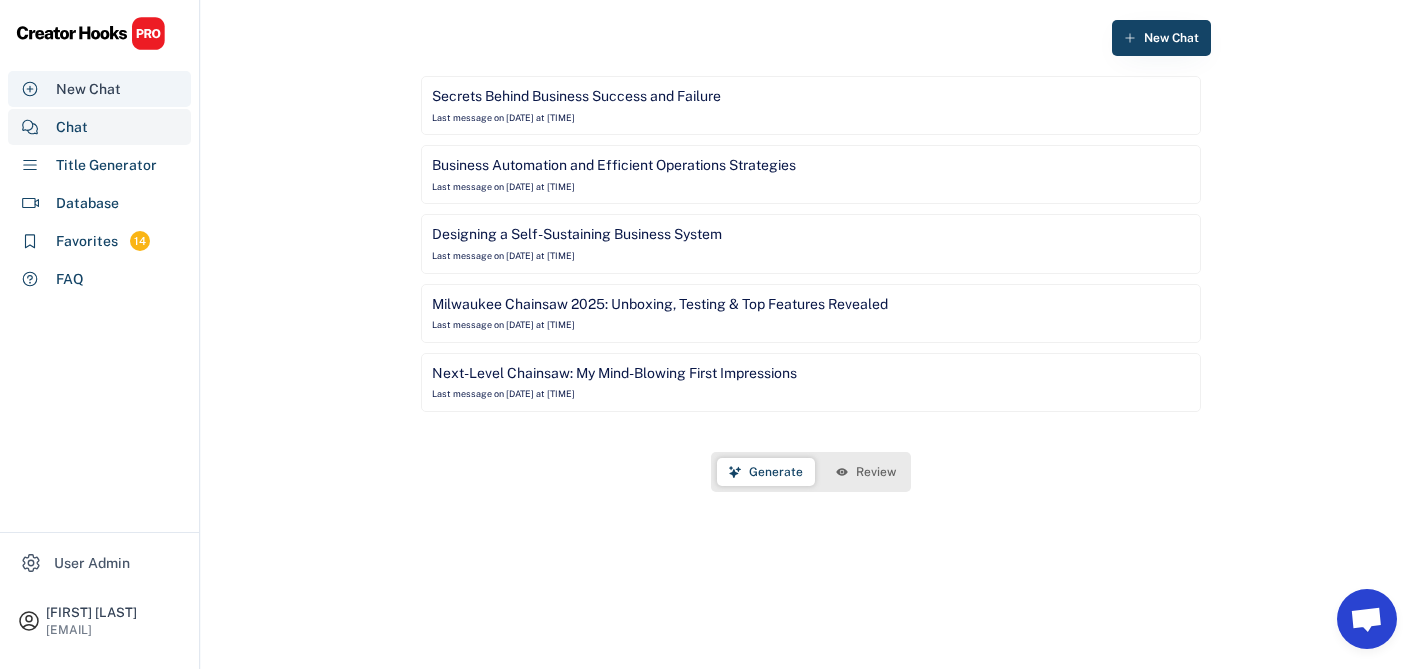 click on "New Chat" at bounding box center [88, 89] 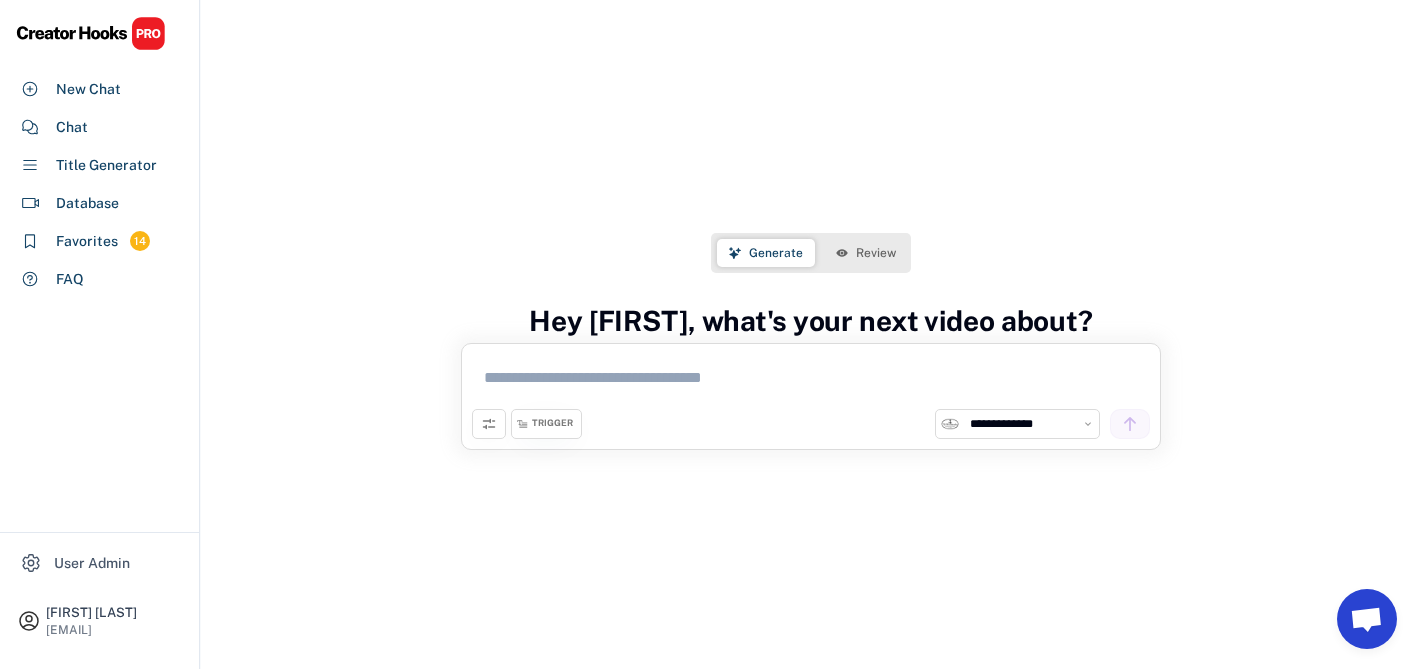 click on "**********" at bounding box center (1029, 424) 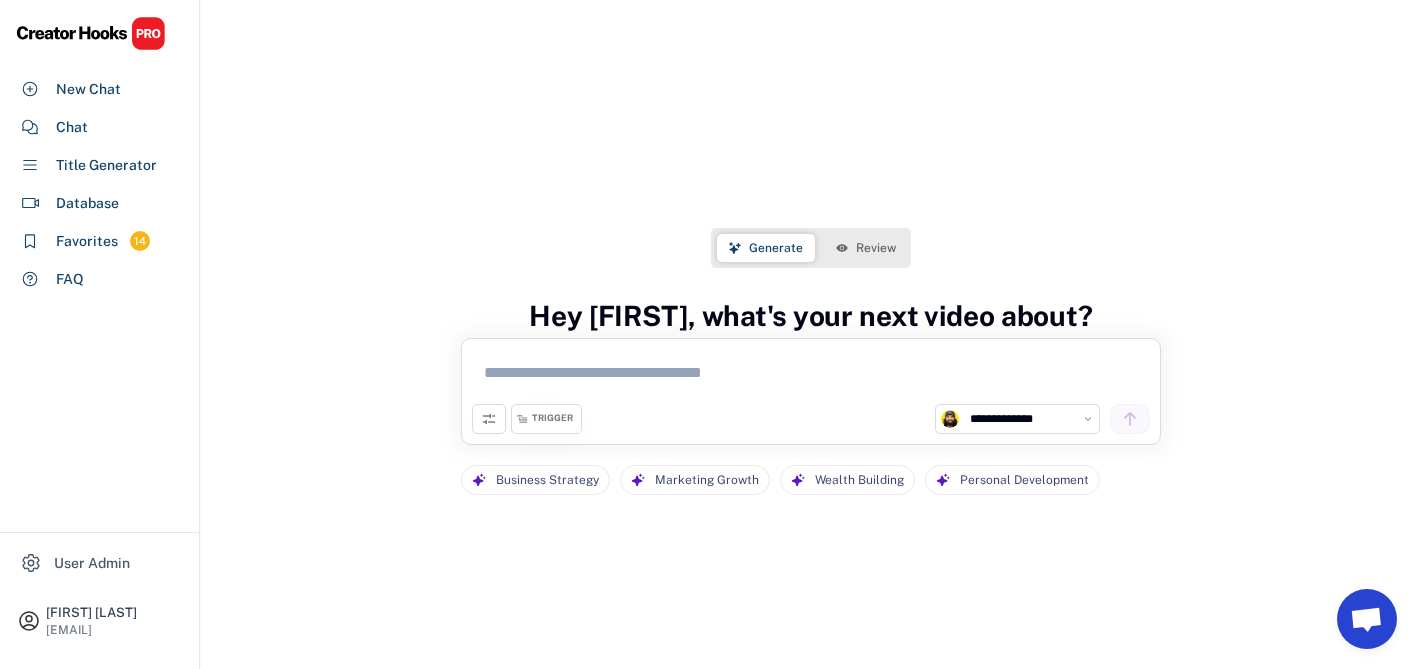 click on "Review" at bounding box center (876, 248) 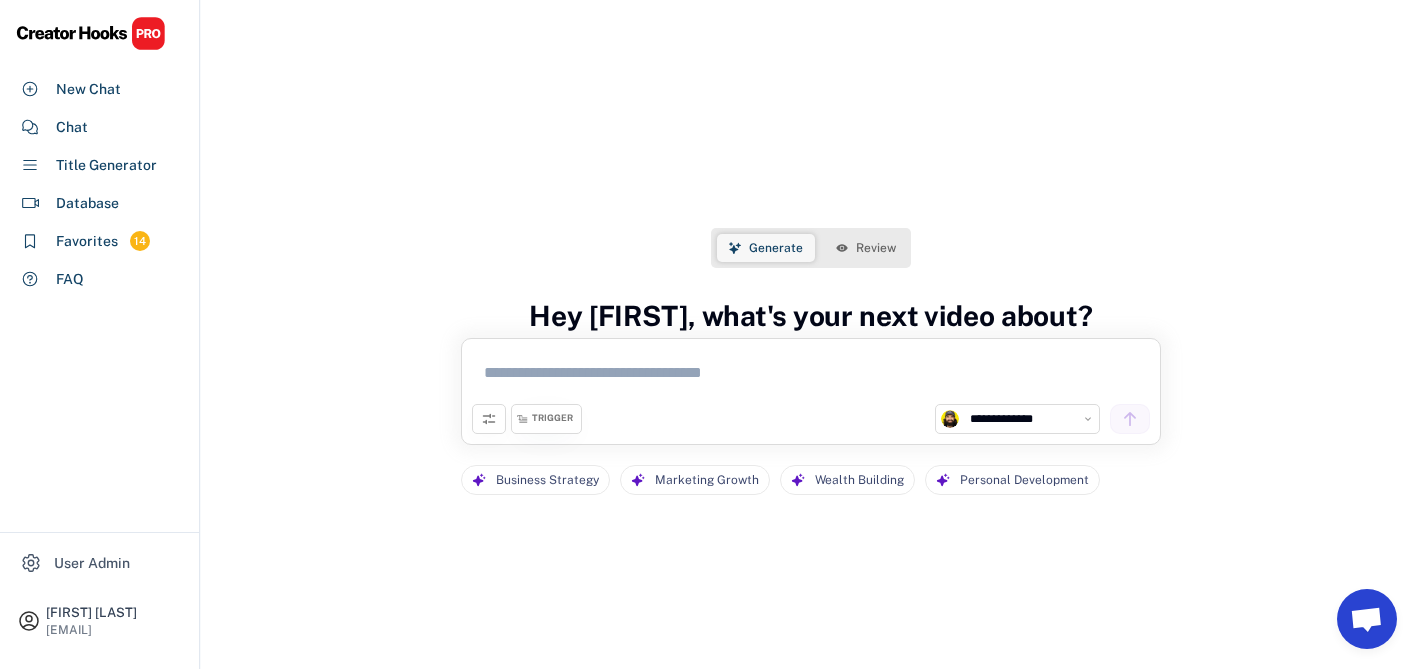 click on "Generate" at bounding box center (776, 248) 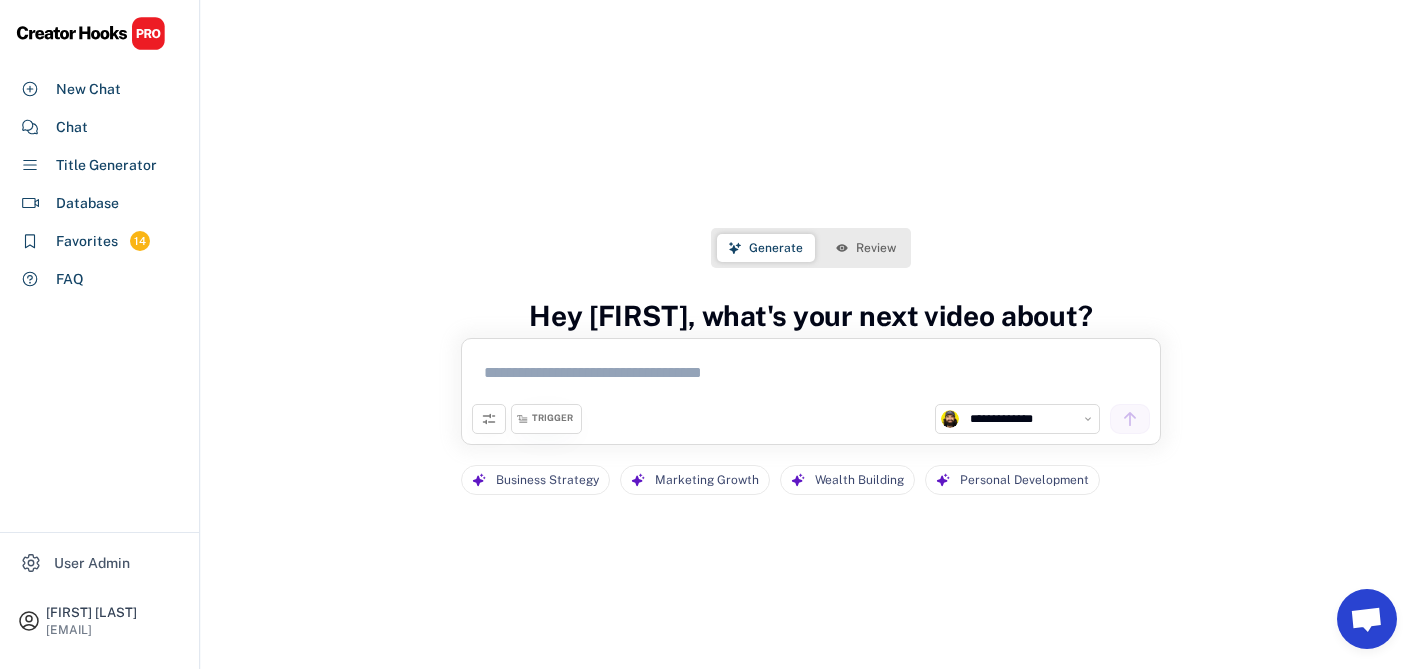 click 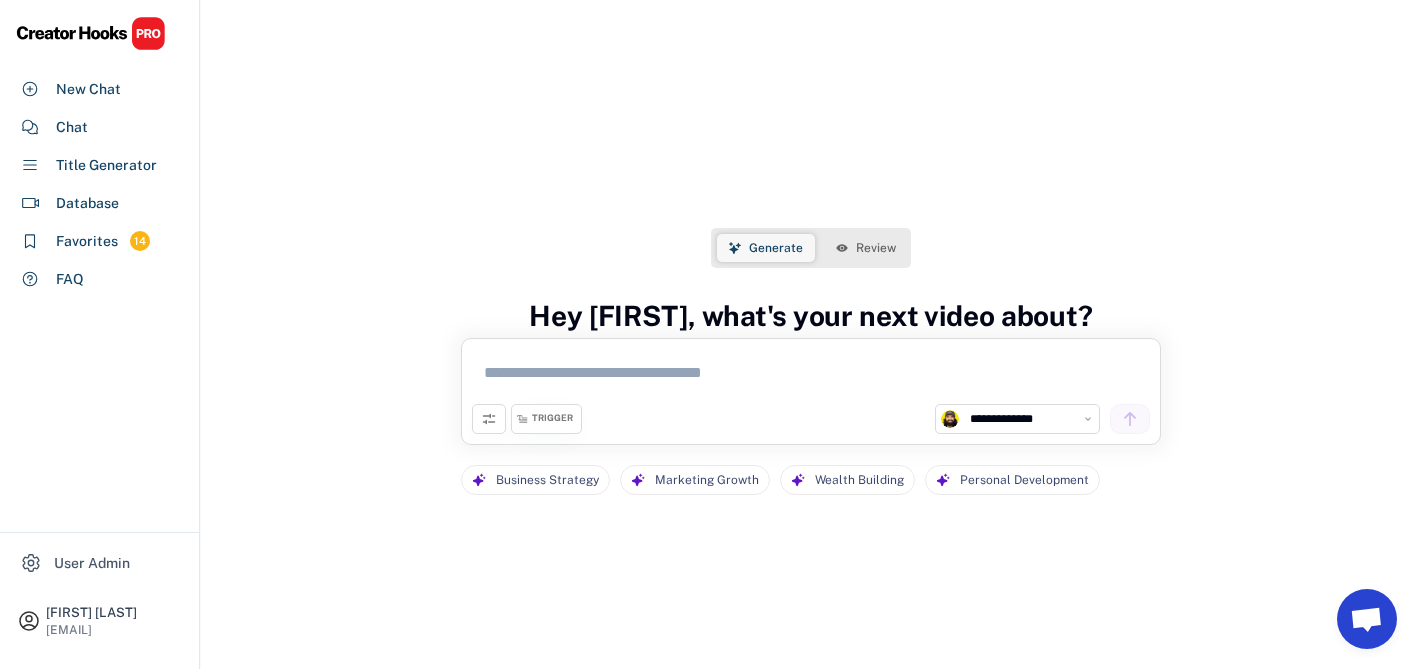 click 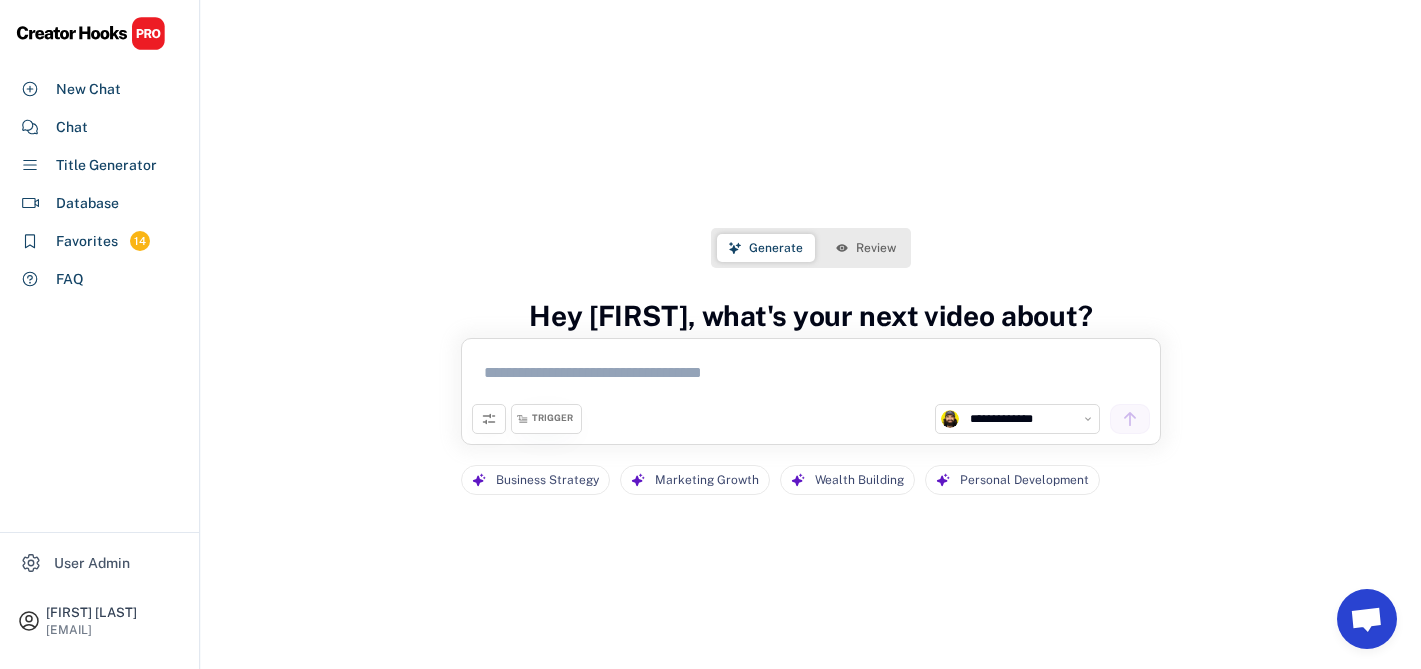 click on "Review" at bounding box center (876, 248) 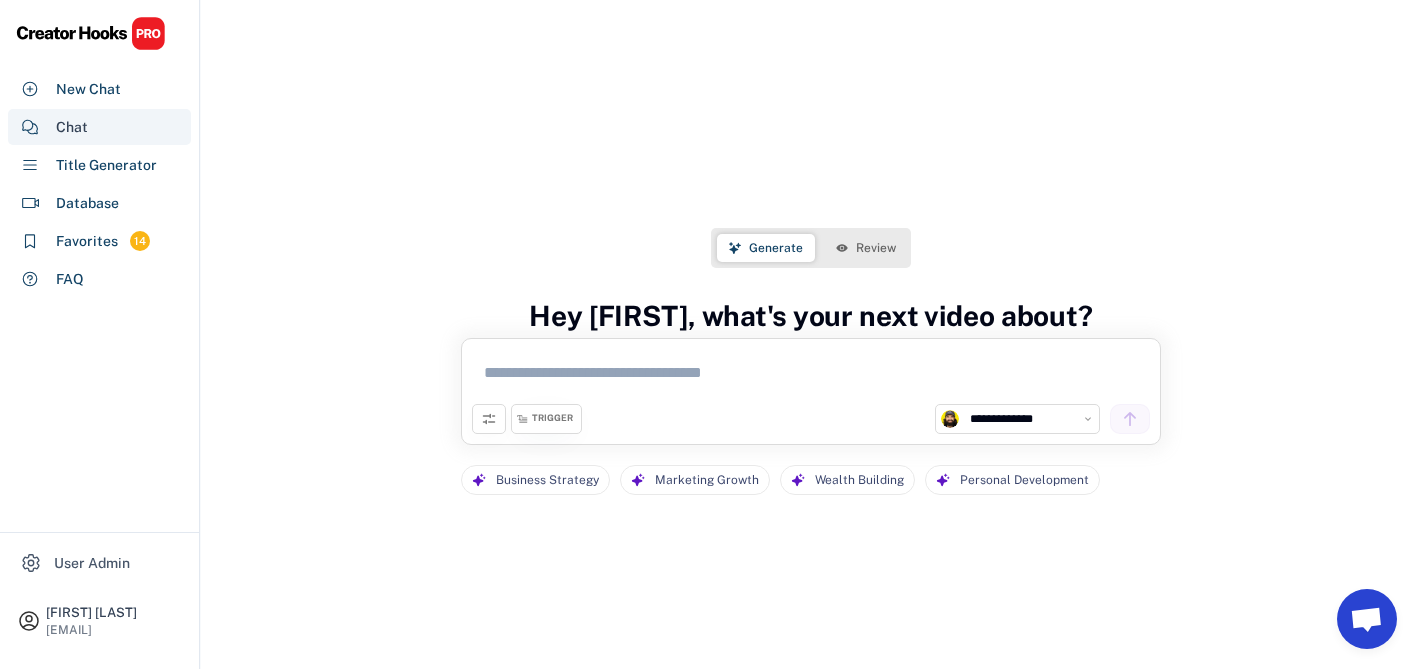 click on "Chat" at bounding box center [72, 127] 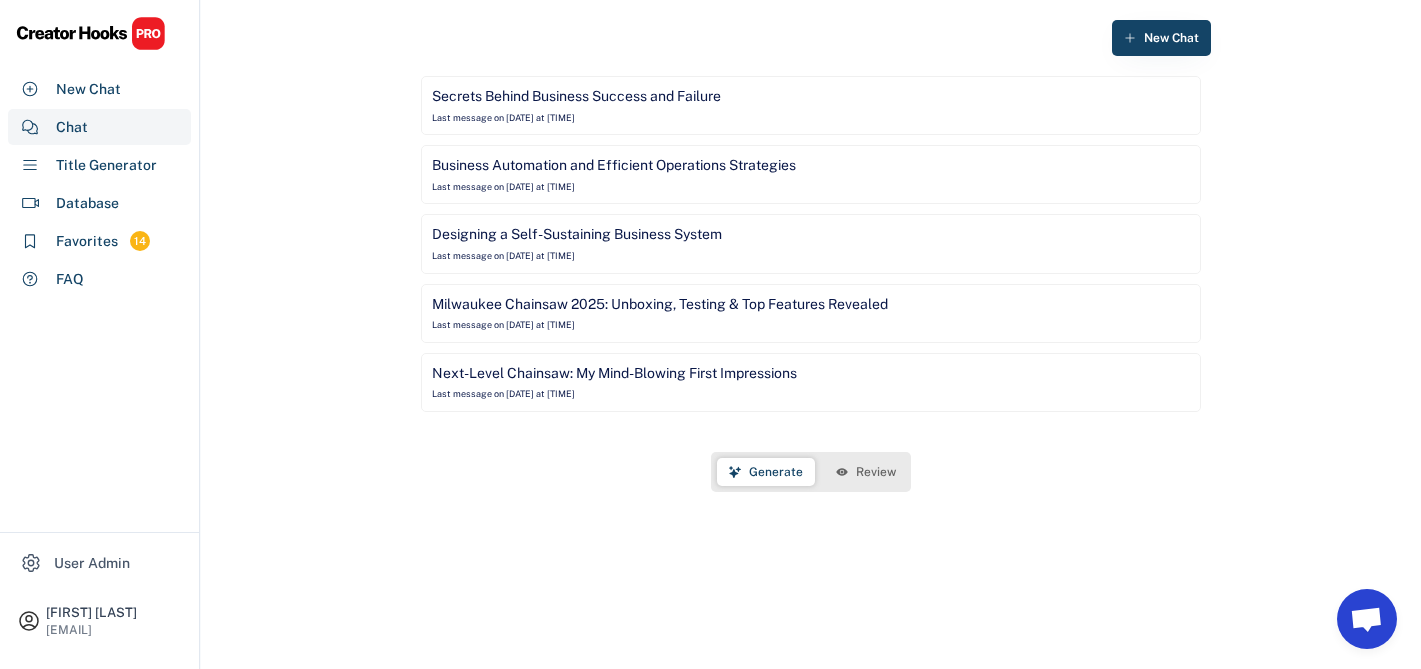 click on "Secrets Behind Business Success and Failure Last message on [DATE] at [TIME]" at bounding box center (811, 105) 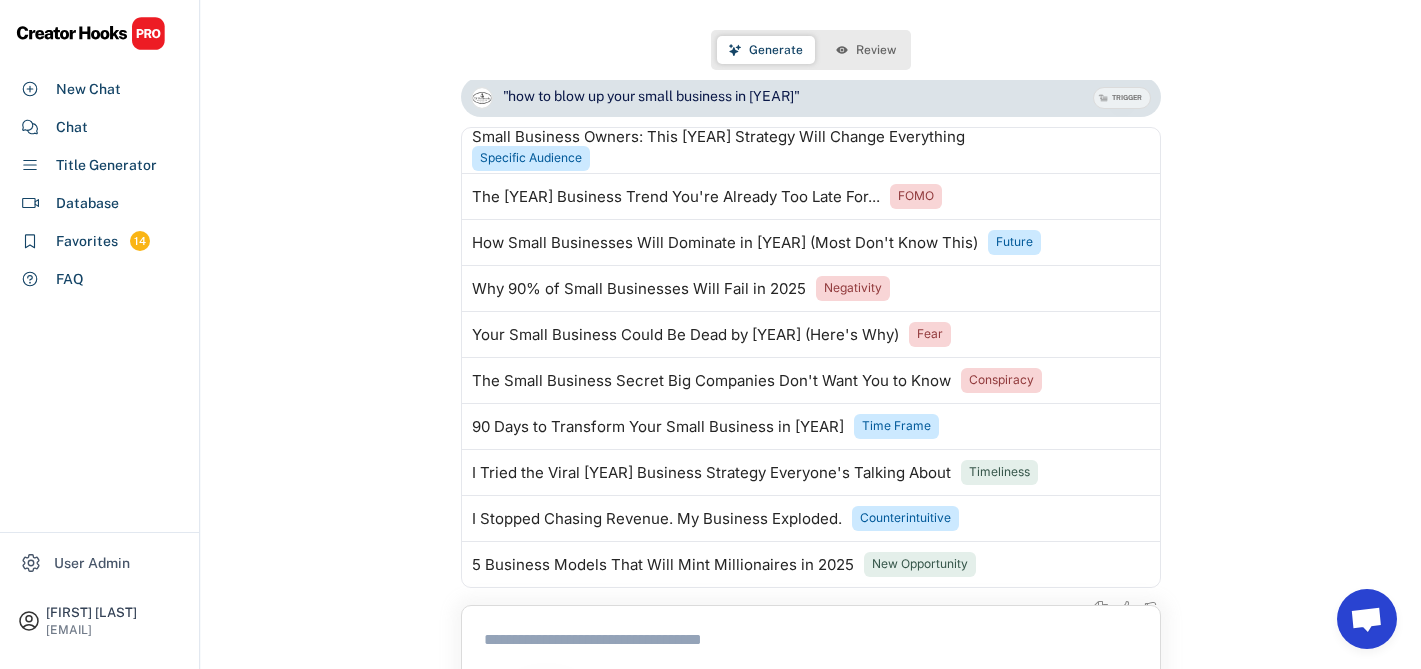 scroll, scrollTop: 5039, scrollLeft: 0, axis: vertical 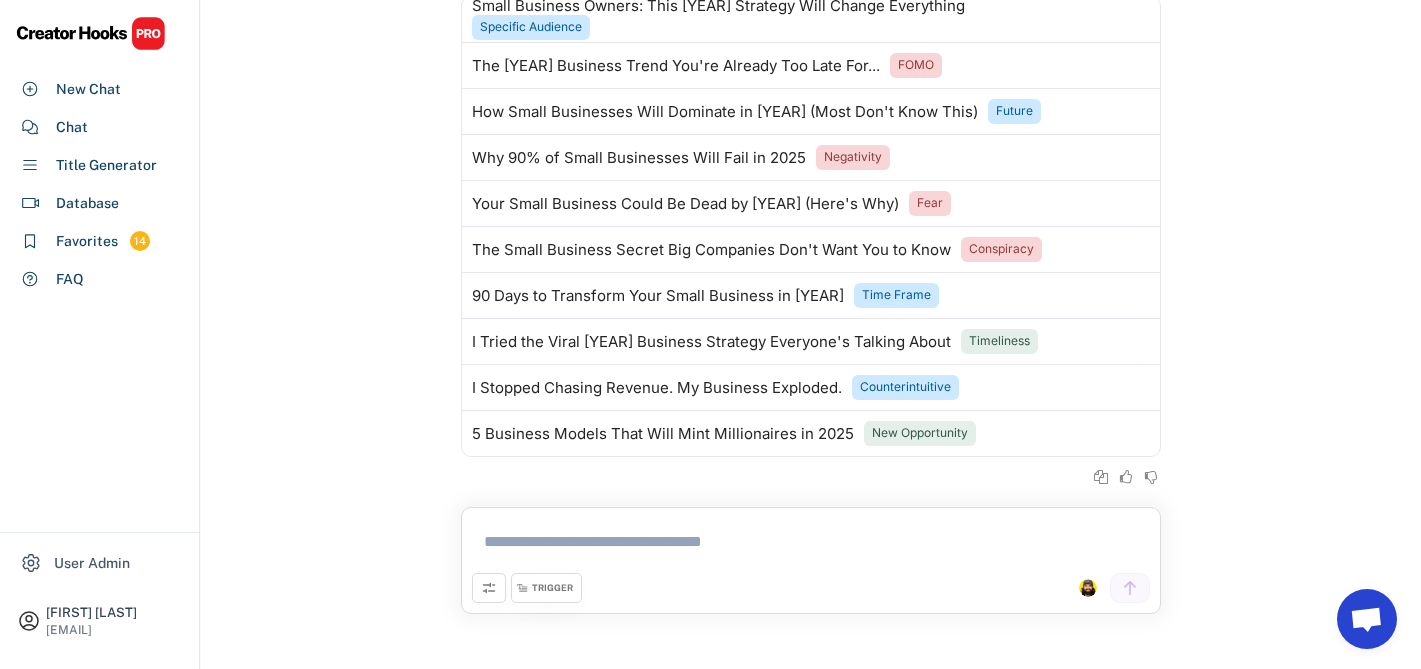 click 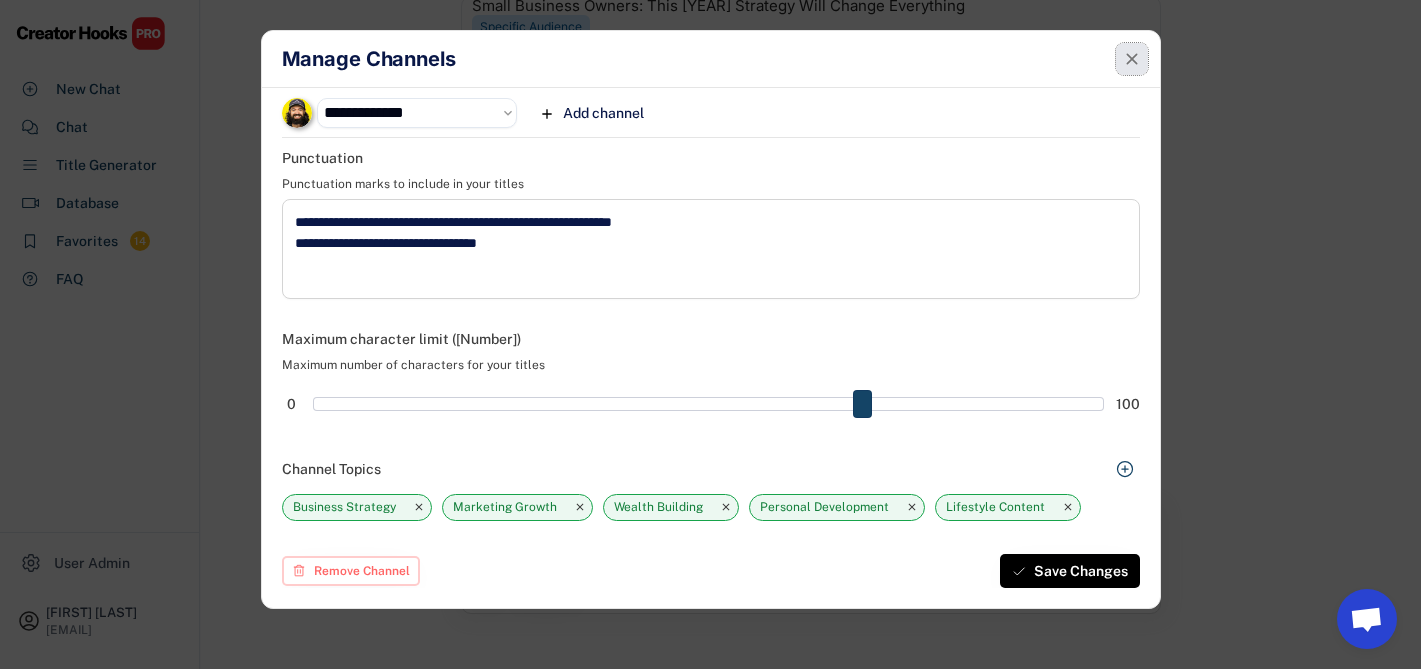 click 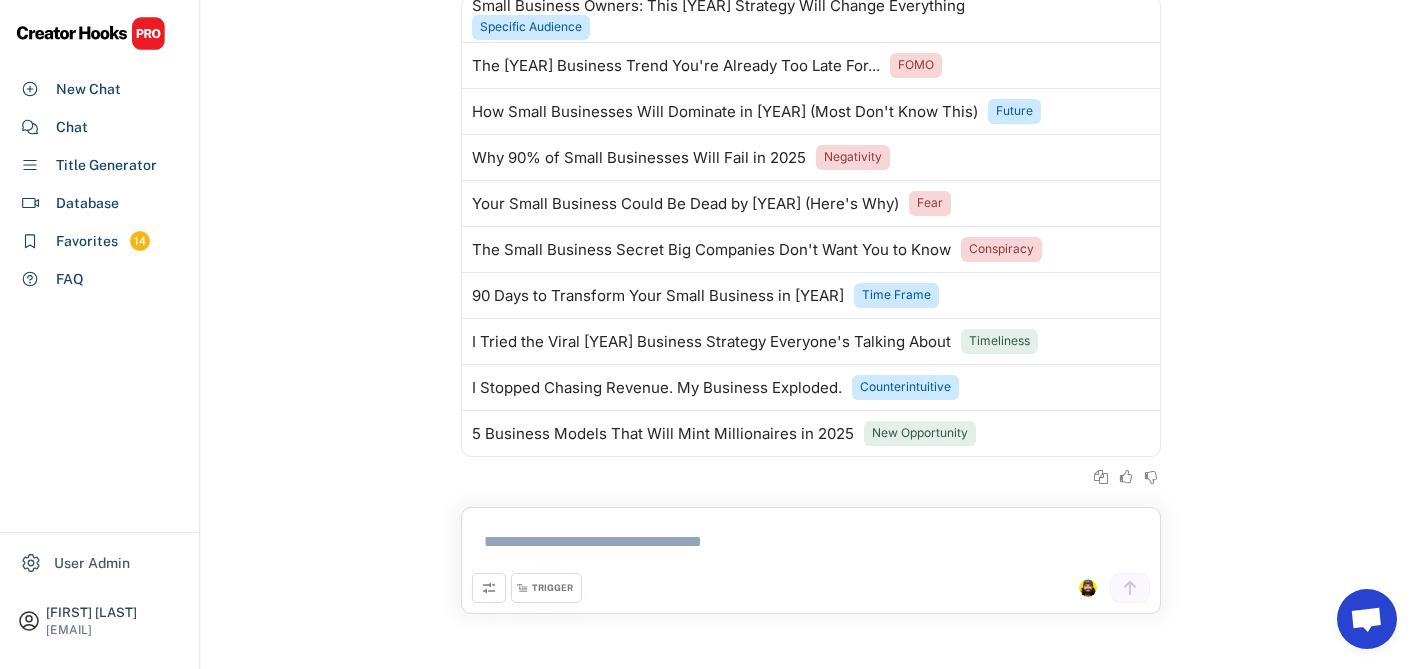click 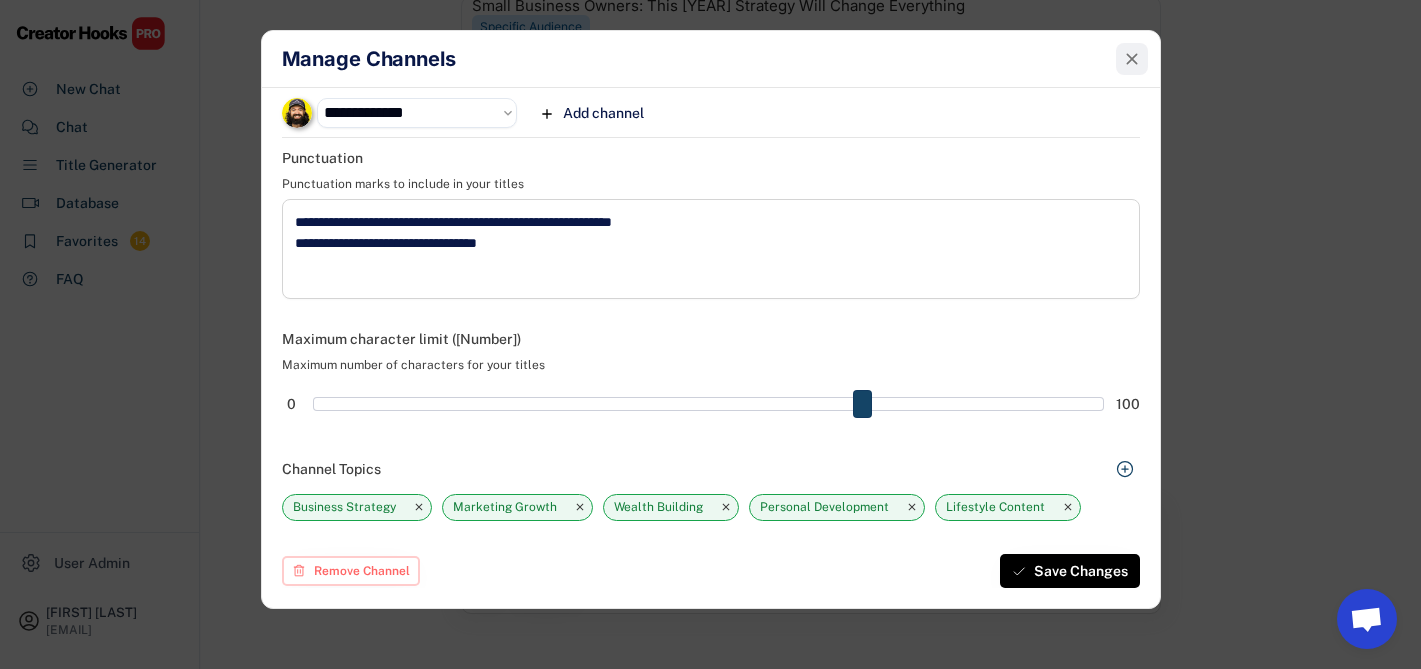 click 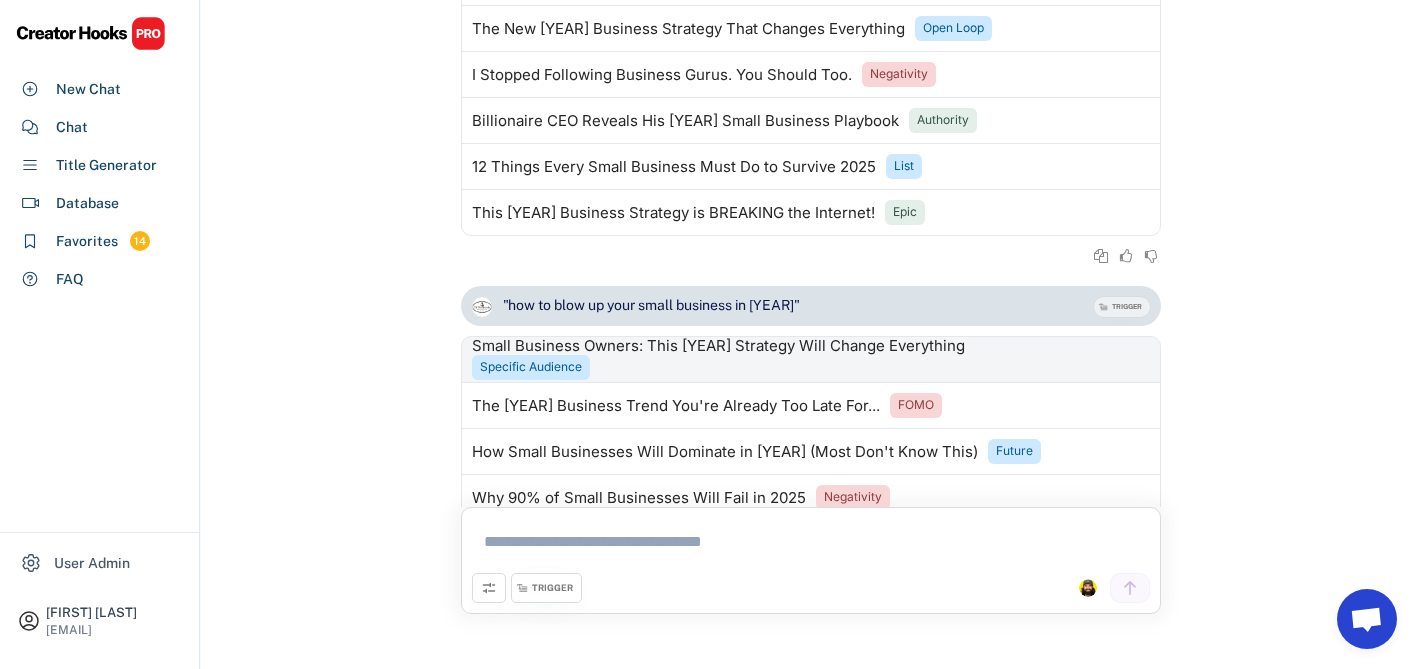 scroll, scrollTop: 4726, scrollLeft: 0, axis: vertical 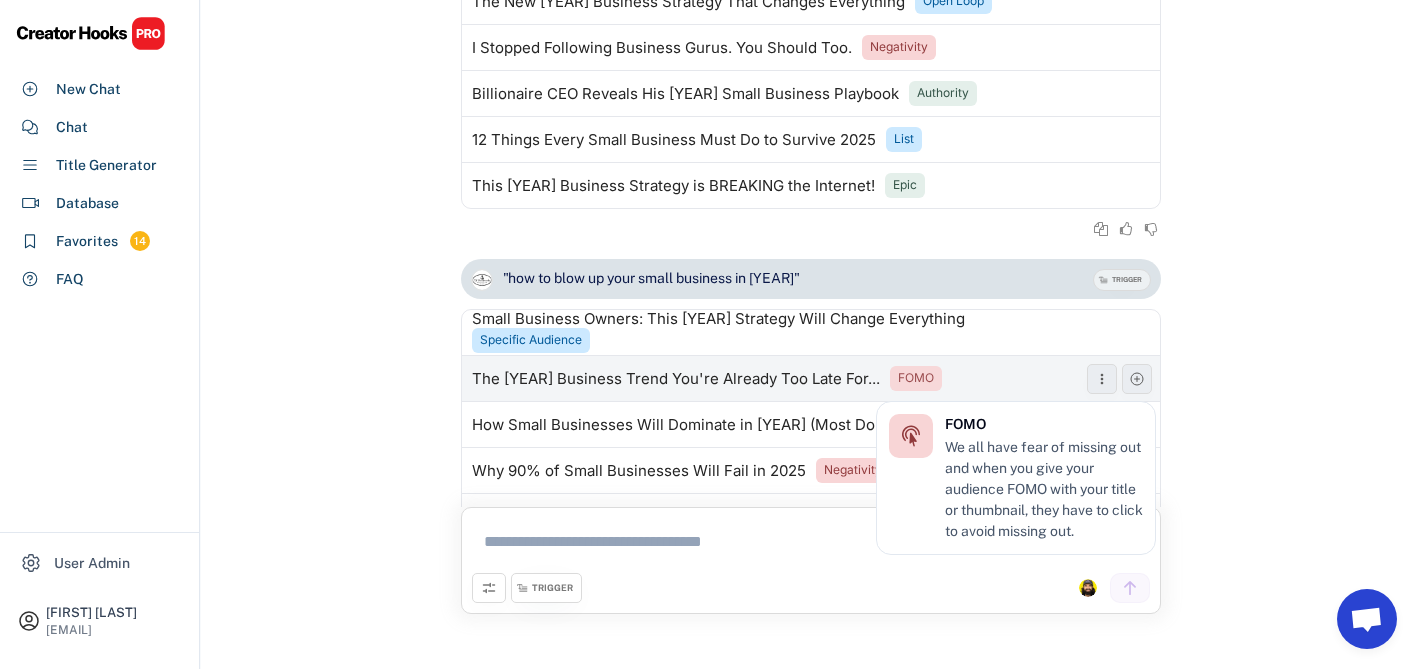 click on "FOMO" at bounding box center [916, 378] 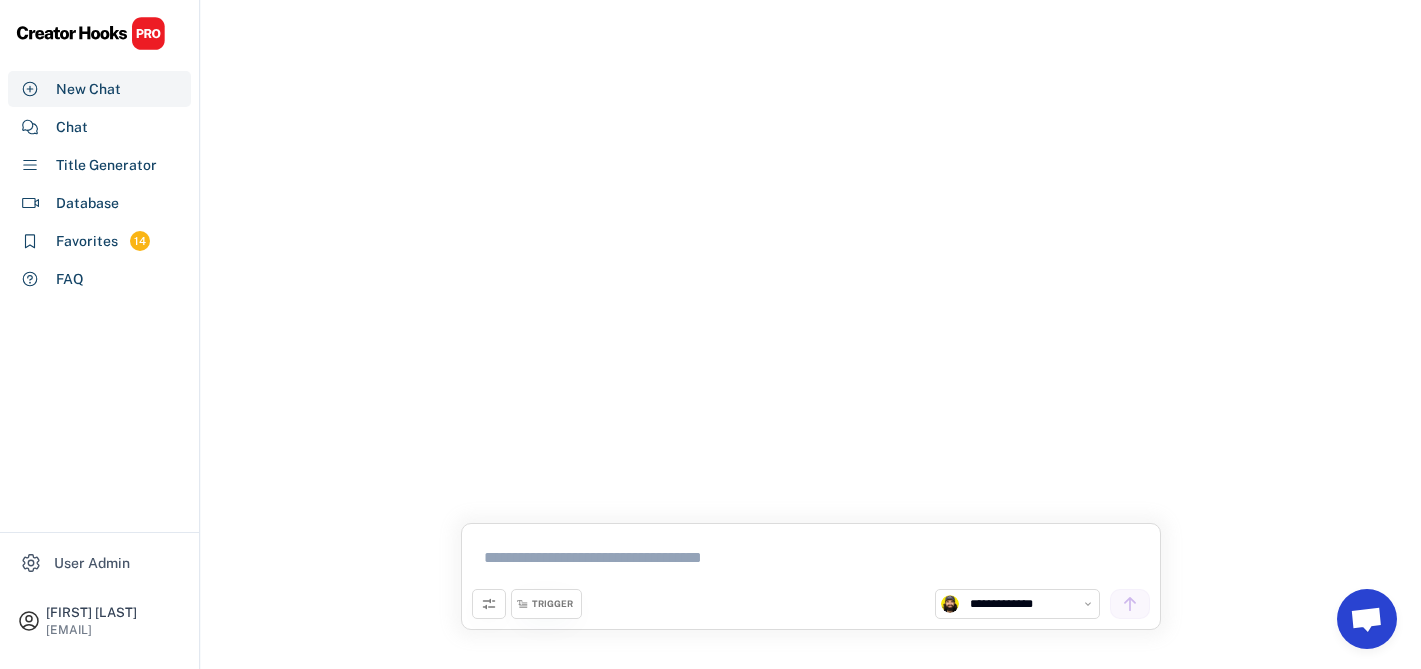 scroll, scrollTop: 98, scrollLeft: 0, axis: vertical 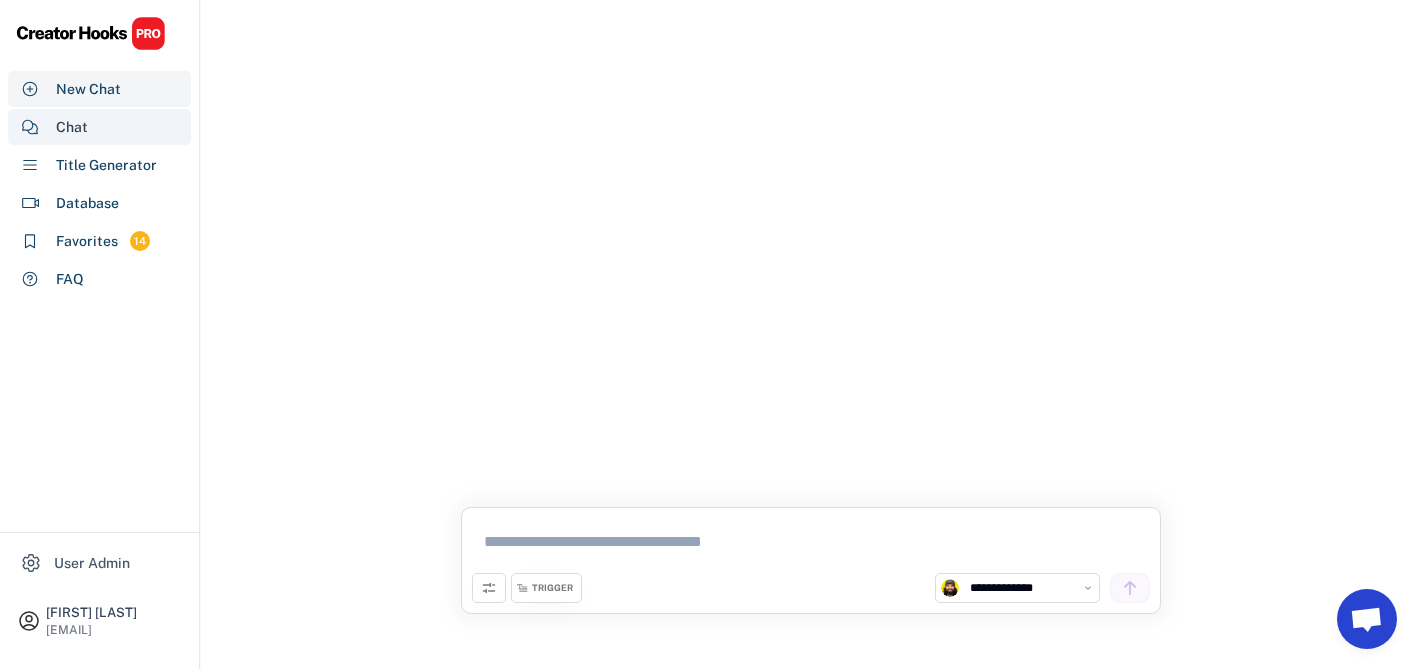 click on "Chat" at bounding box center (99, 127) 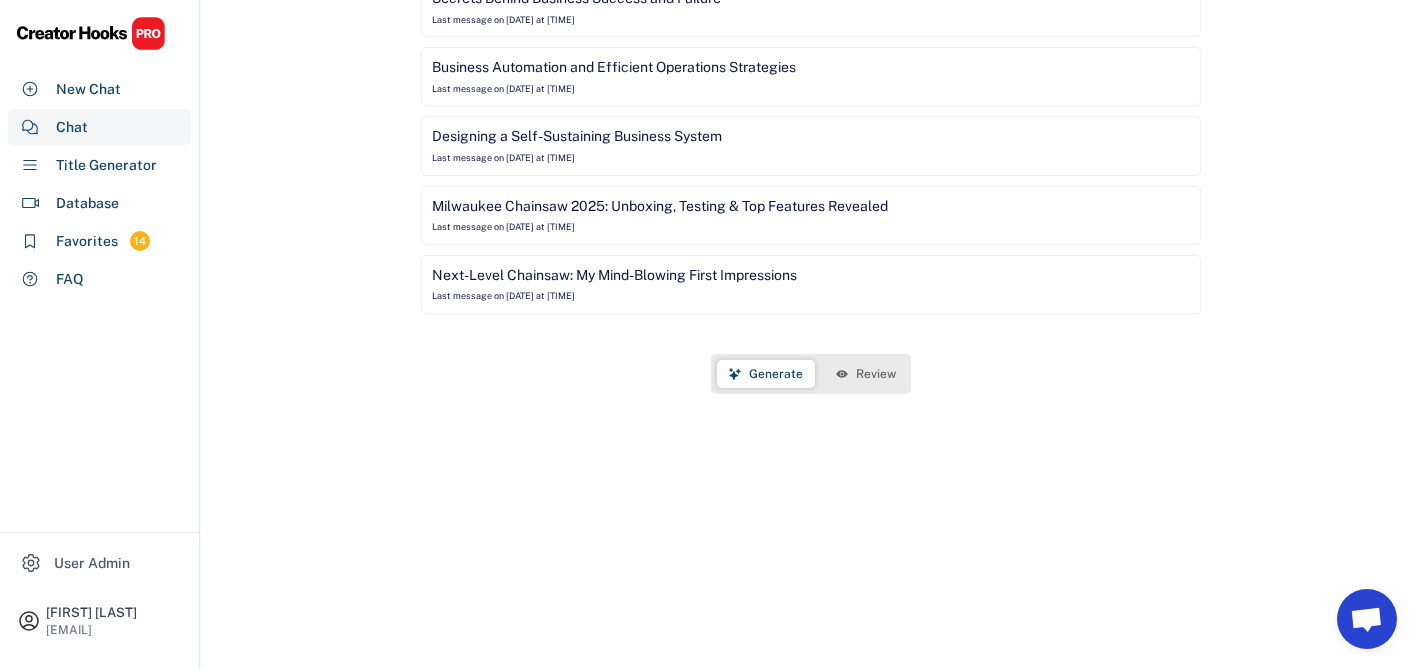 scroll, scrollTop: 0, scrollLeft: 0, axis: both 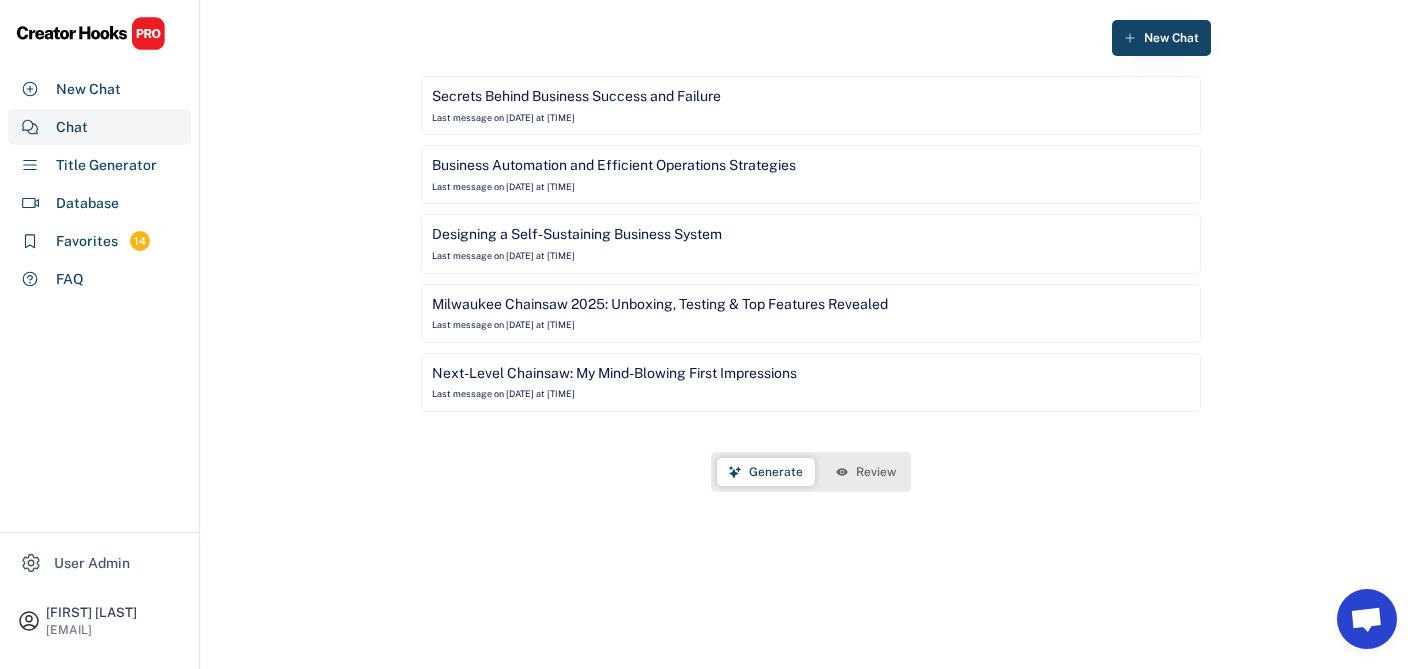 click on "Secrets Behind Business Success and Failure" at bounding box center (576, 97) 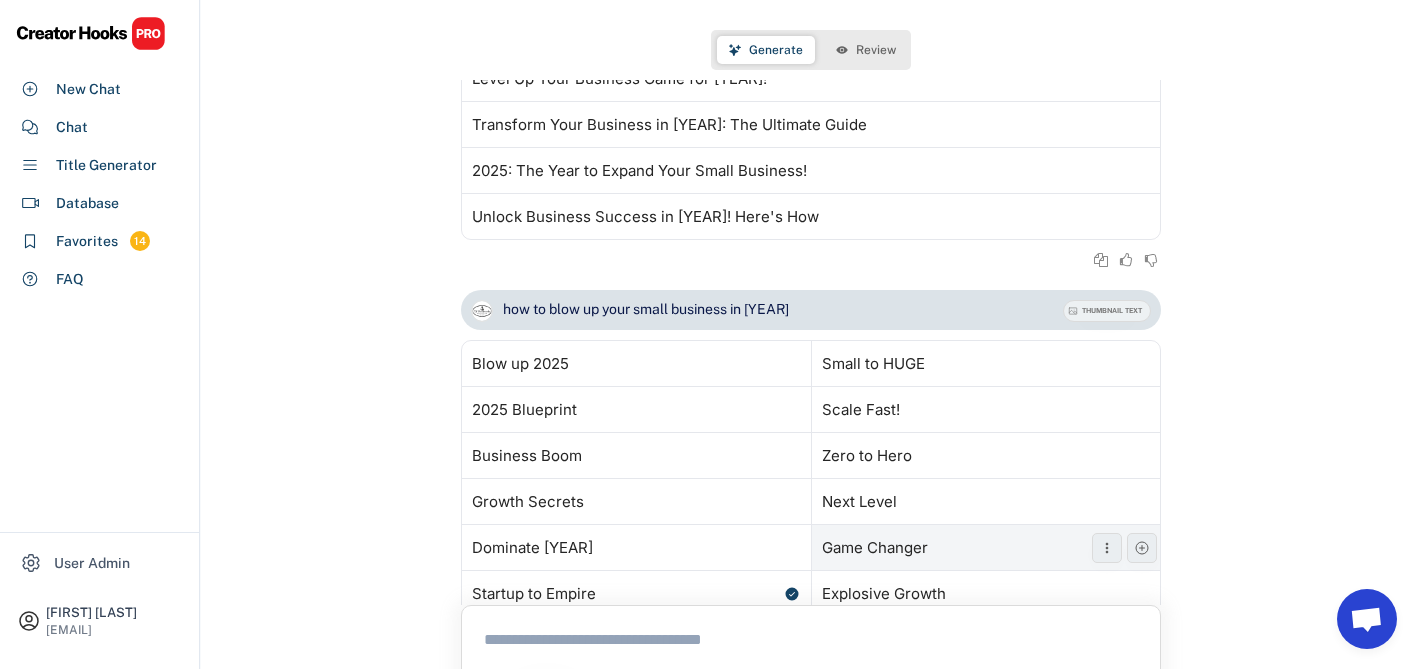 scroll, scrollTop: 1682, scrollLeft: 0, axis: vertical 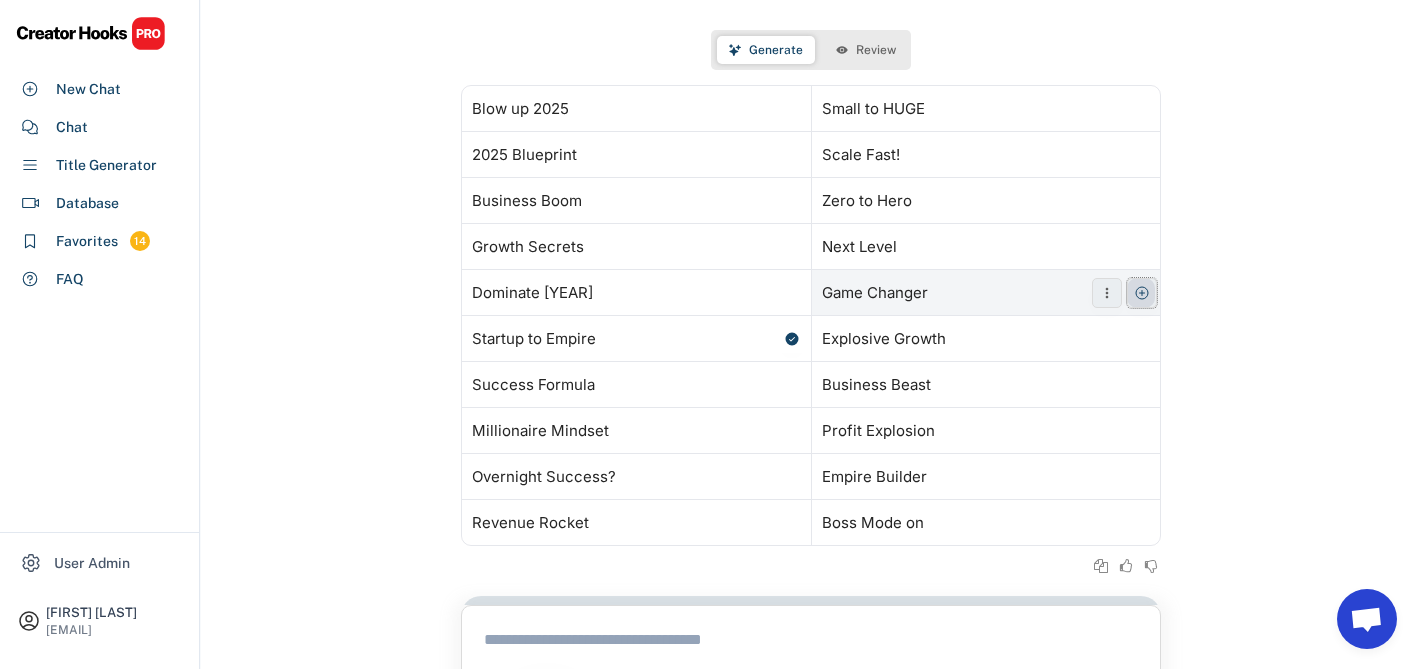 click 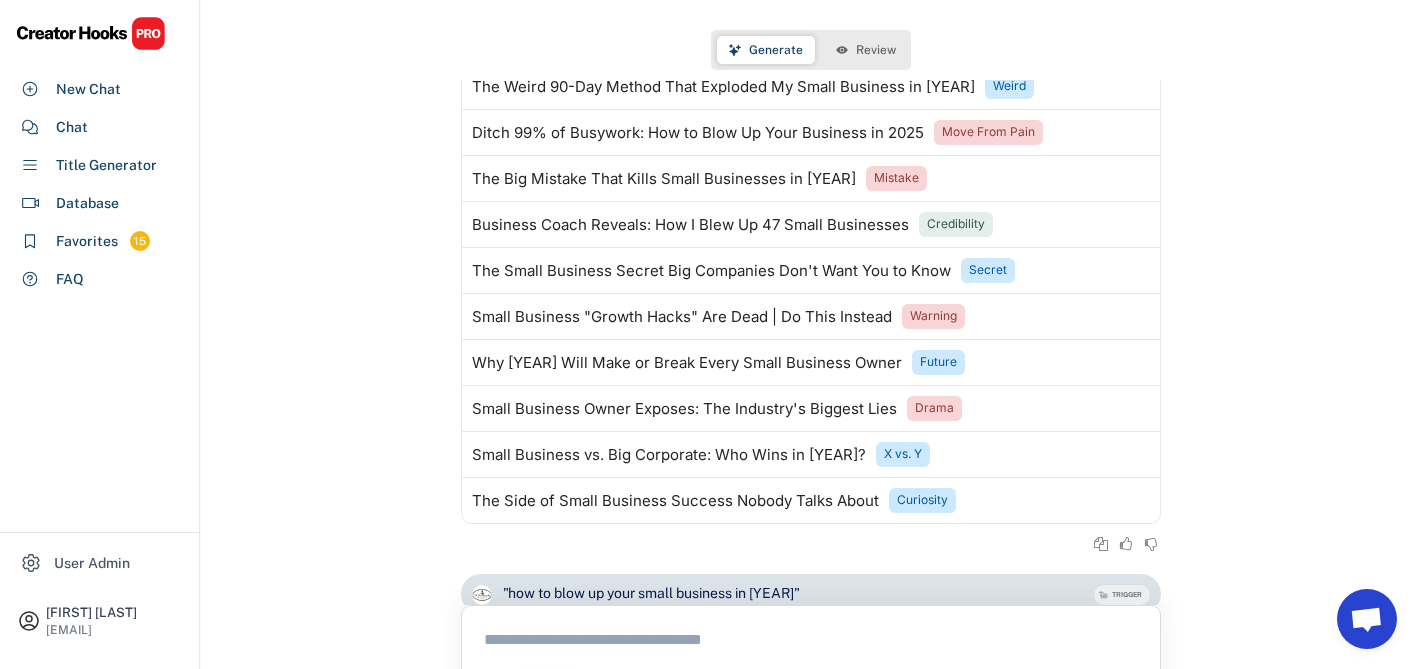 scroll, scrollTop: 2314, scrollLeft: 0, axis: vertical 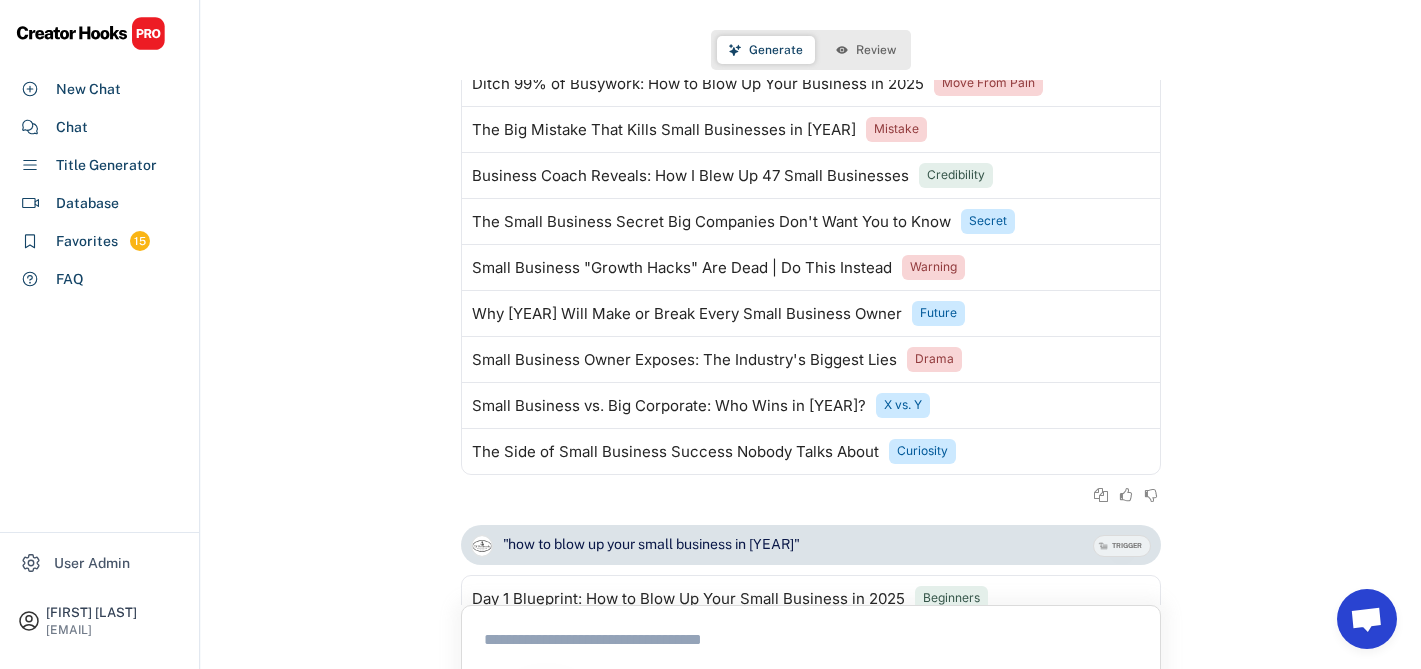 click on "Review" at bounding box center (866, 50) 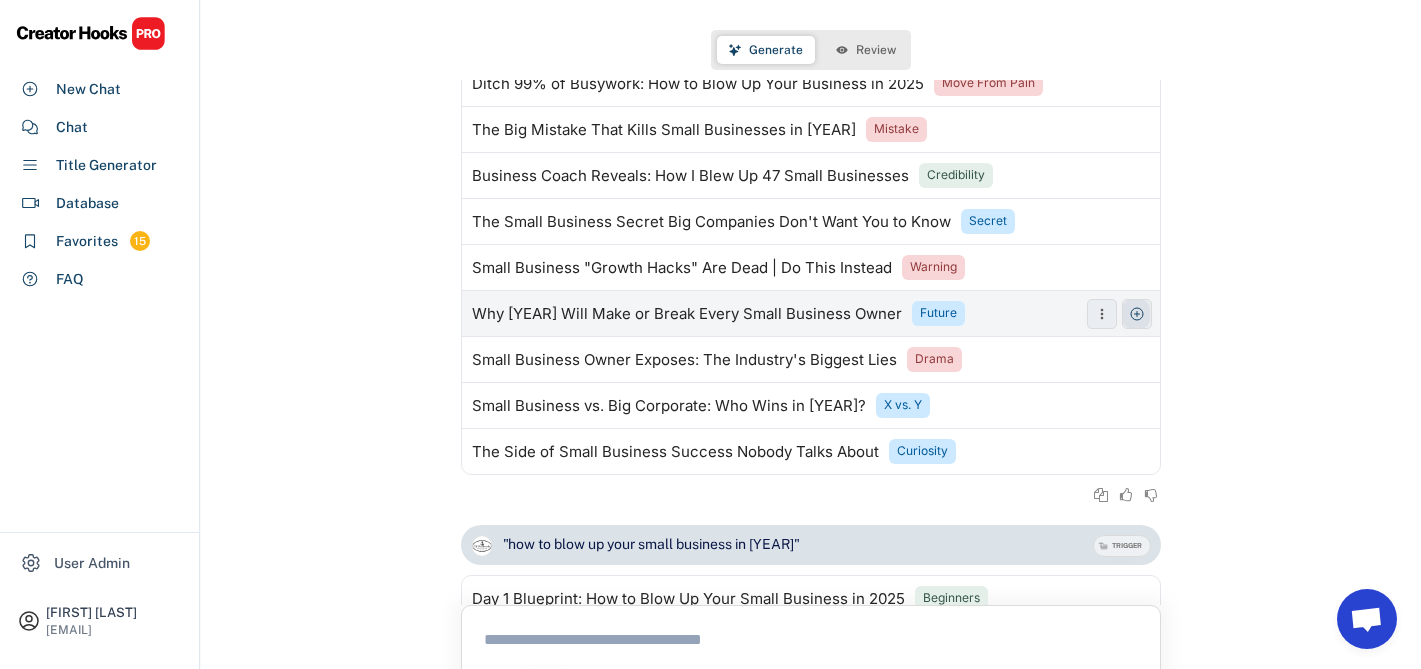 click 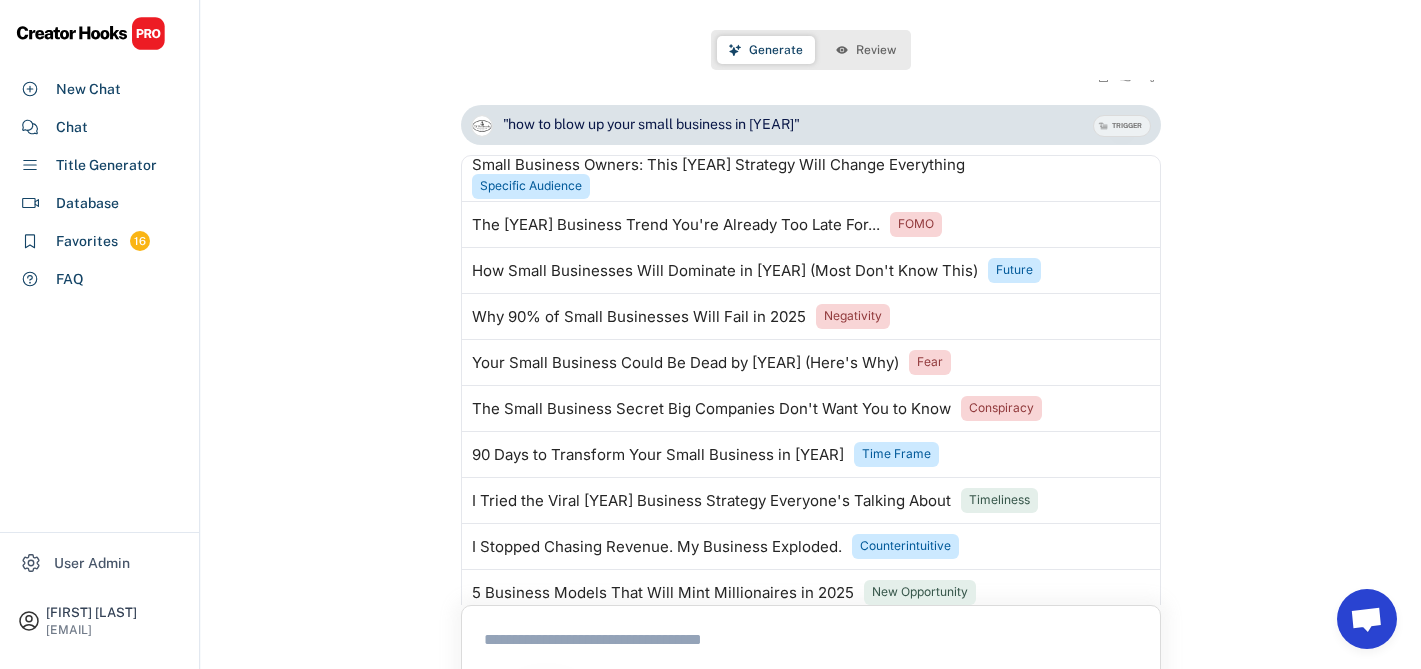 scroll, scrollTop: 5039, scrollLeft: 0, axis: vertical 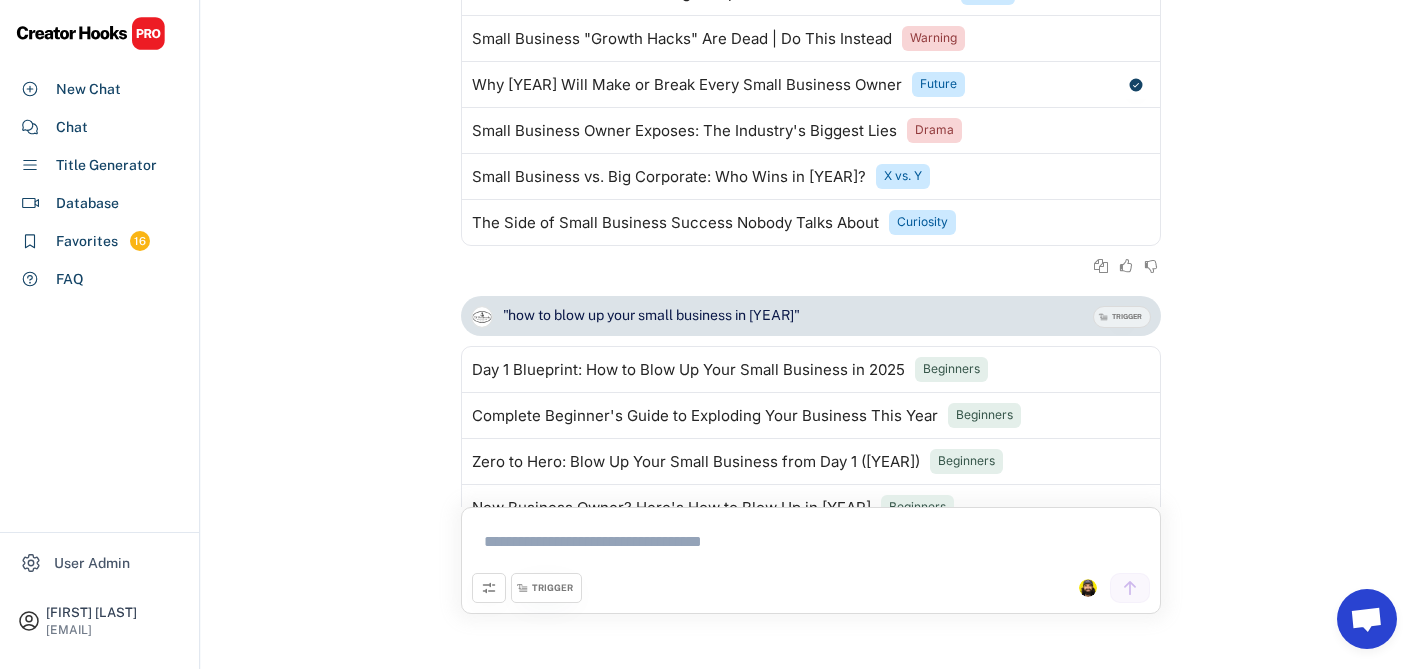 click on ""how to blow up your small business in [YEAR]" TRIGGER Day 1 Blueprint: How to Blow Up Your Small Business in [YEAR] Beginners Complete Beginner's Guide to Exploding Your Business This Year Beginners Zero to Hero: Blow Up Your Small Business from Day 1 ([YEAR]) Beginners New Business Owner? Here's How to Blow Up in [YEAR] Beginners Starting Fresh: The Blueprint to Business Success in [YEAR] Beginners First-Time Entrepreneur? How to Explode Your Growth in [YEAR] Beginners Never Started a Business? Here's Your [YEAR] Explosion Guide Beginners Beginner's Roadmap: Blow Up Your Small Business This Year Beginners From Nothing to Everything: Small Business Explosion ([YEAR]) Beginners Day 1 Strategy: How Beginners Blow Up Businesses in [YEAR] Beginners" at bounding box center [811, 576] 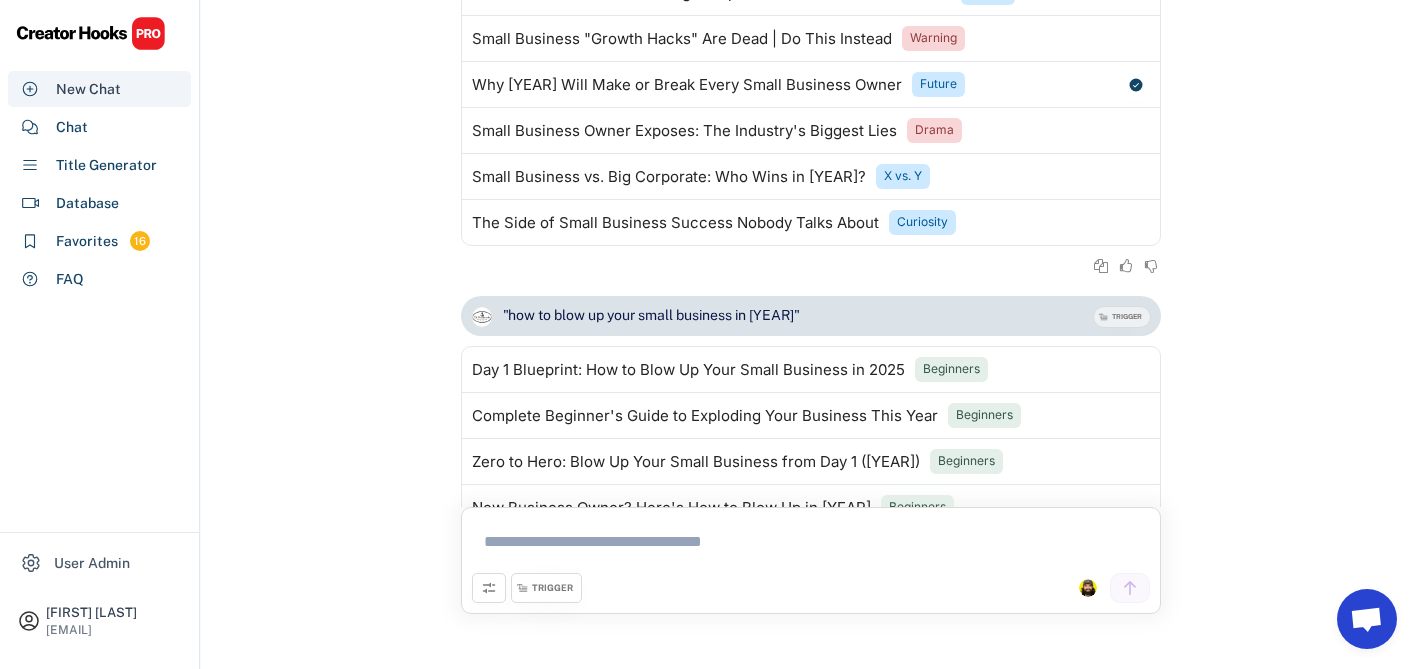 click on "New Chat" at bounding box center (88, 89) 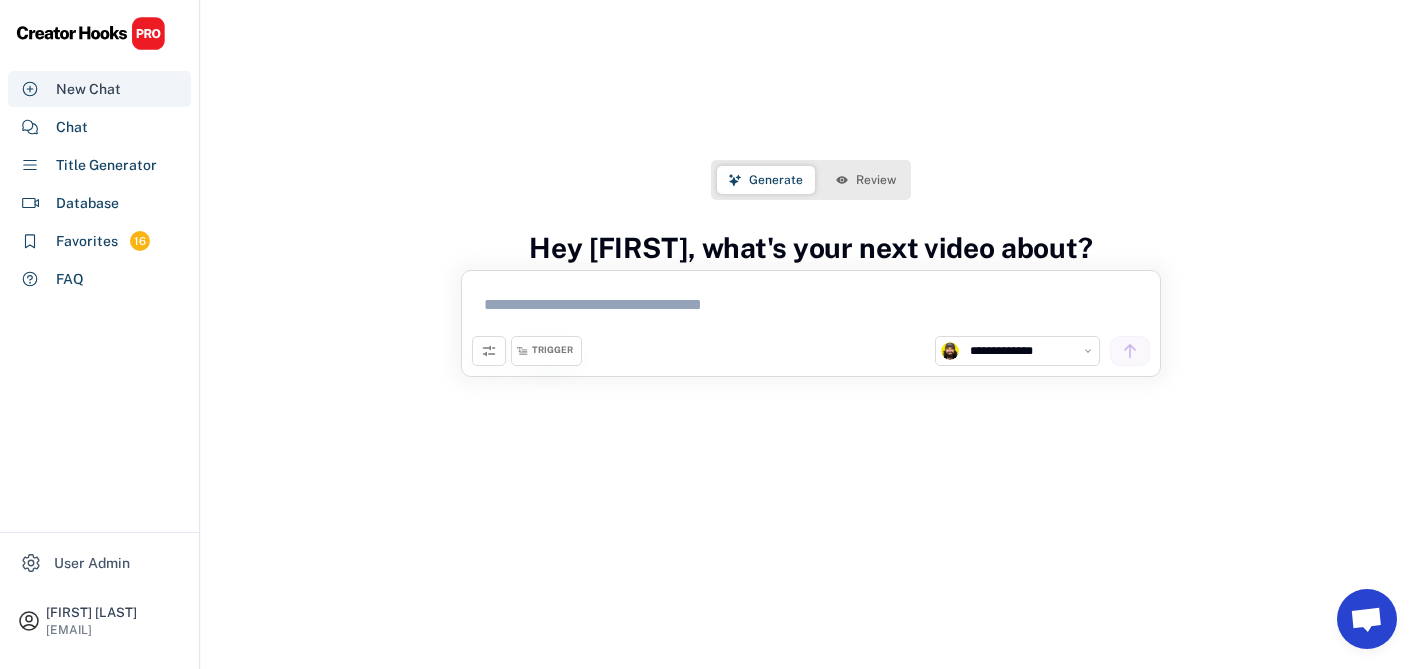 scroll, scrollTop: 72, scrollLeft: 0, axis: vertical 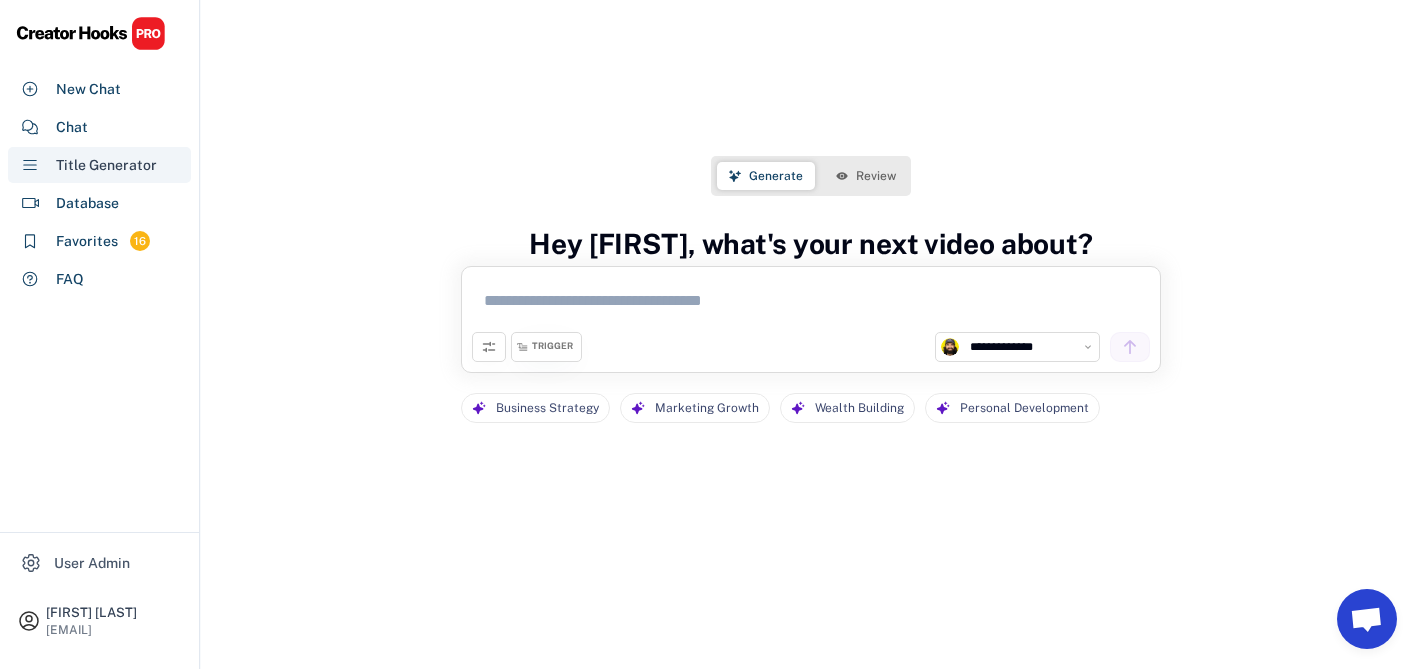 click on "Title Generator" at bounding box center (106, 165) 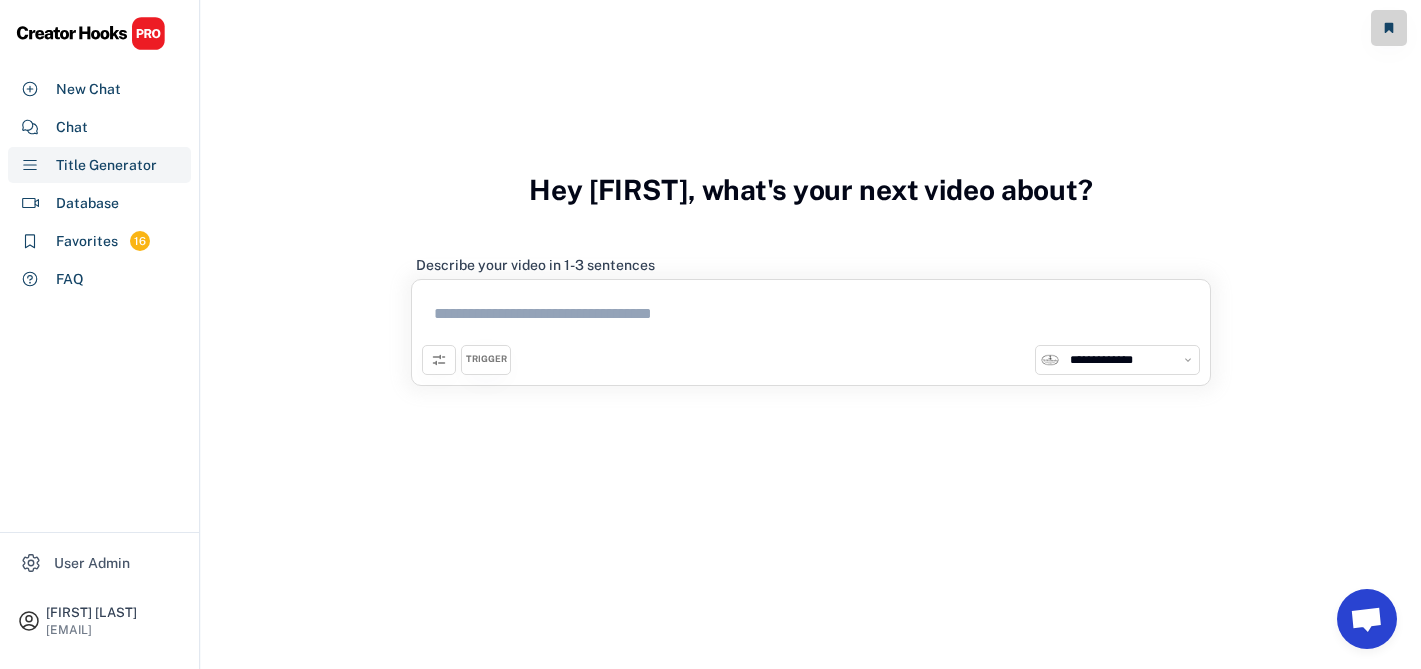 click on "**********" at bounding box center (1129, 360) 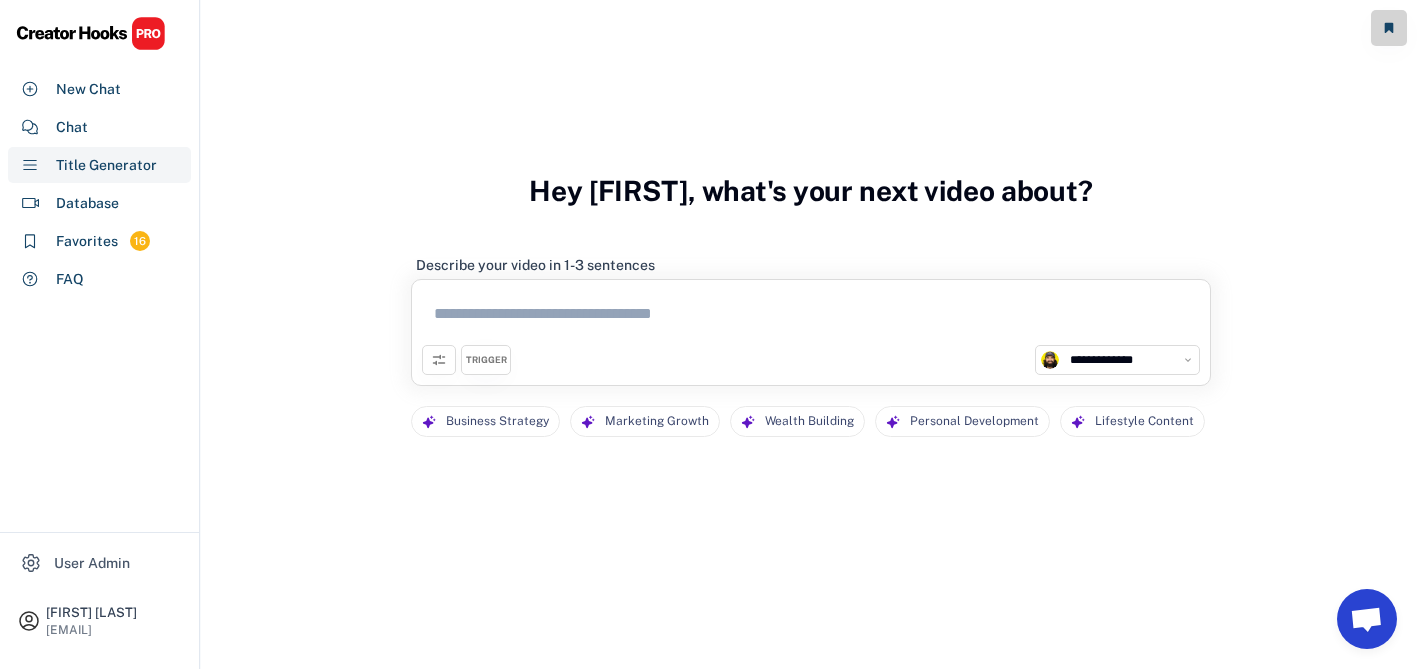 click on "**********" at bounding box center (811, 312) 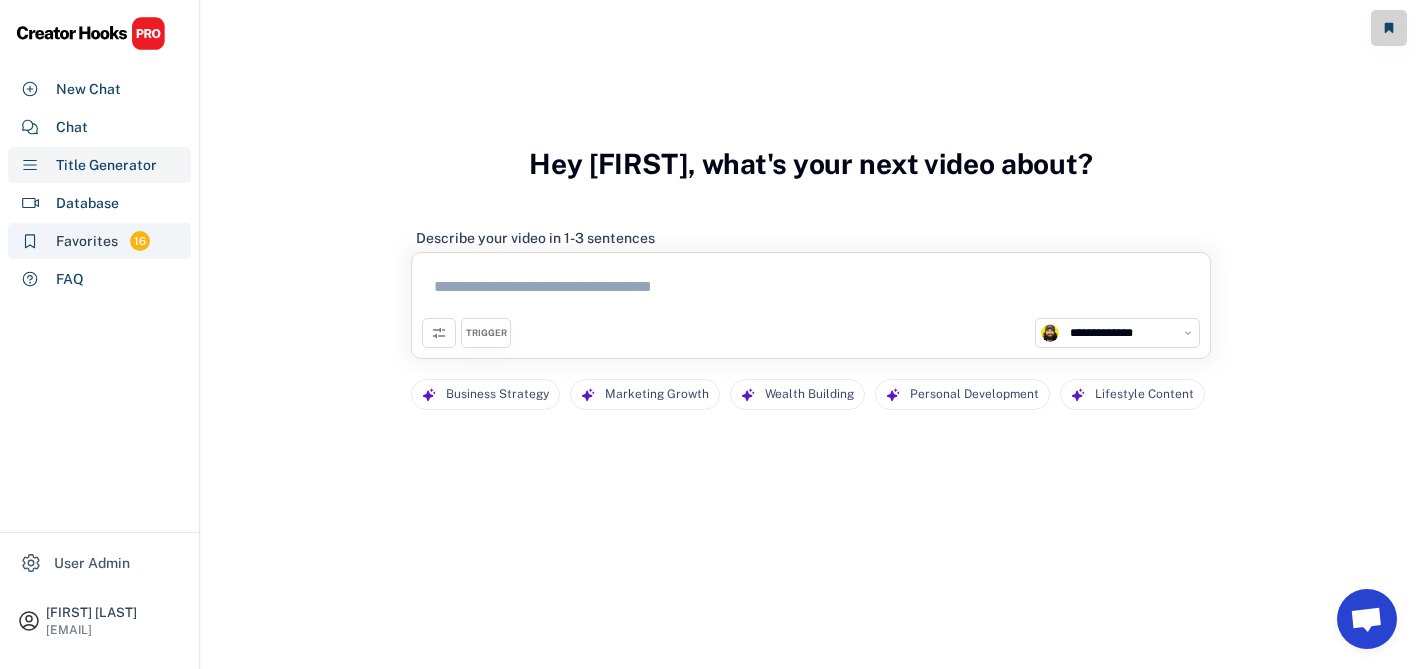 click on "Favorites" at bounding box center (87, 241) 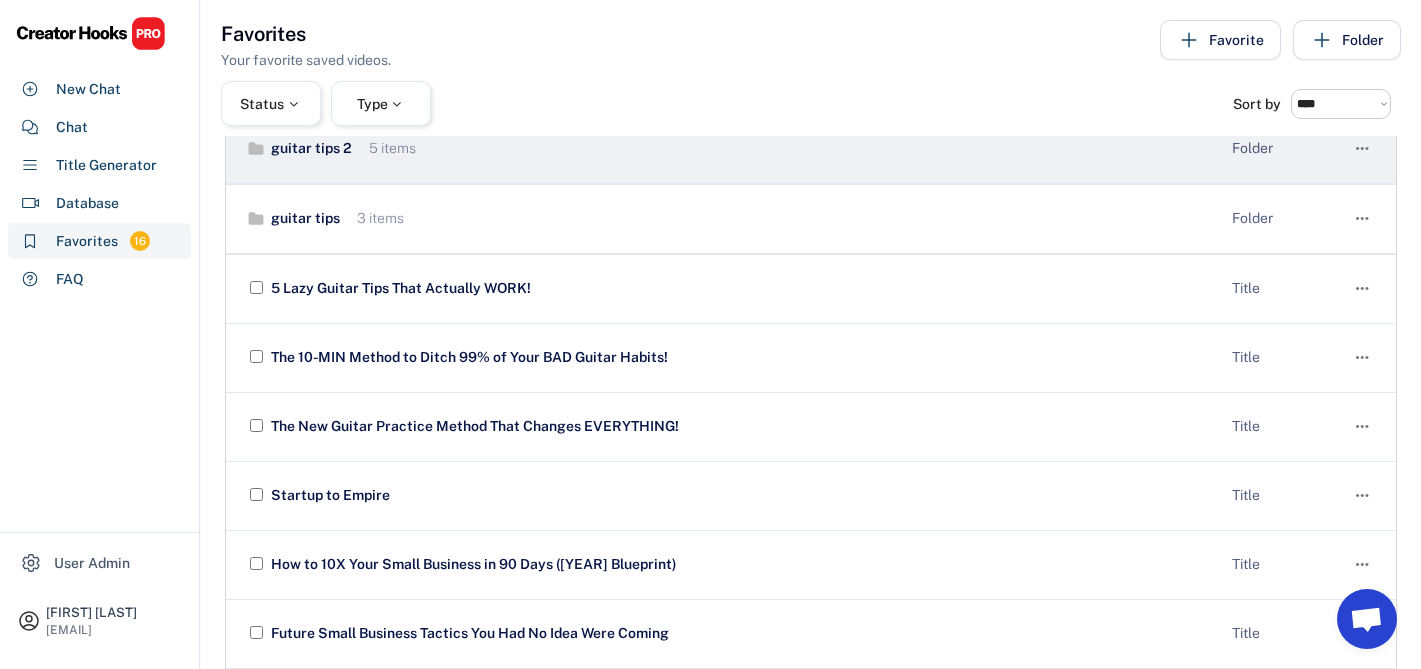 click on "guitar tips 2" at bounding box center [309, 149] 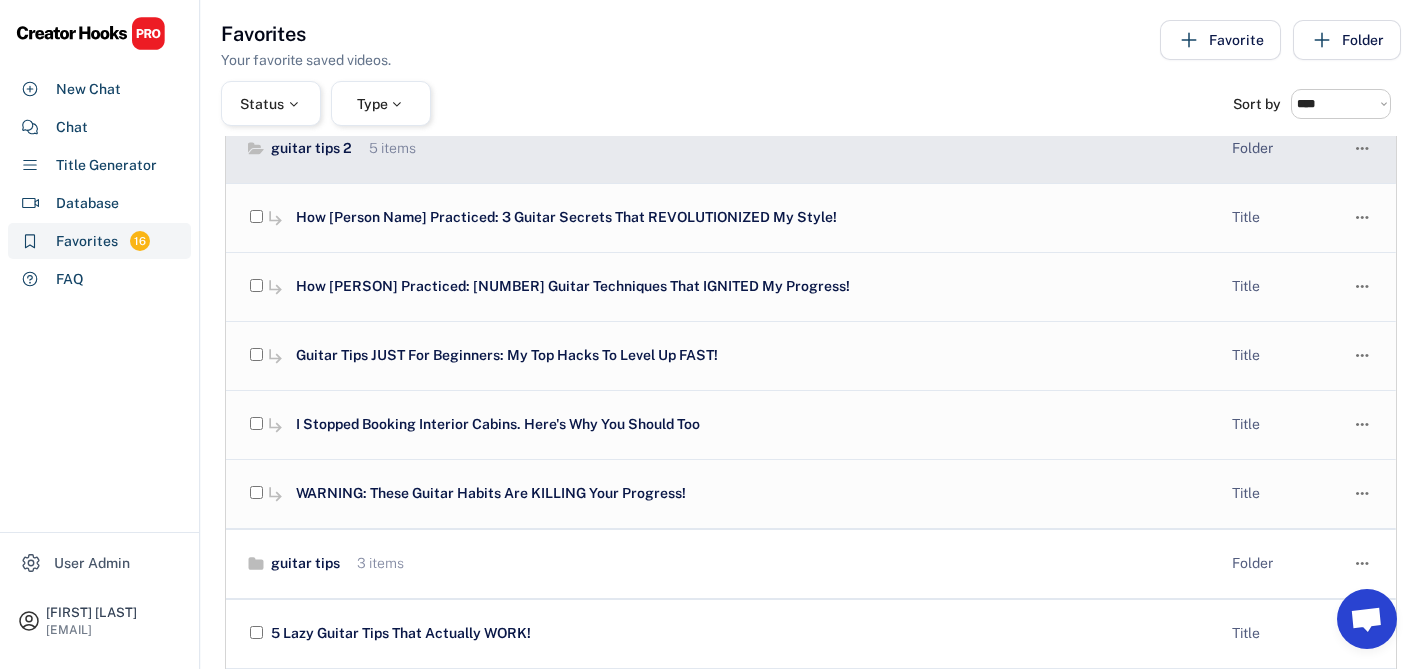 click on "guitar tips 2" at bounding box center (309, 149) 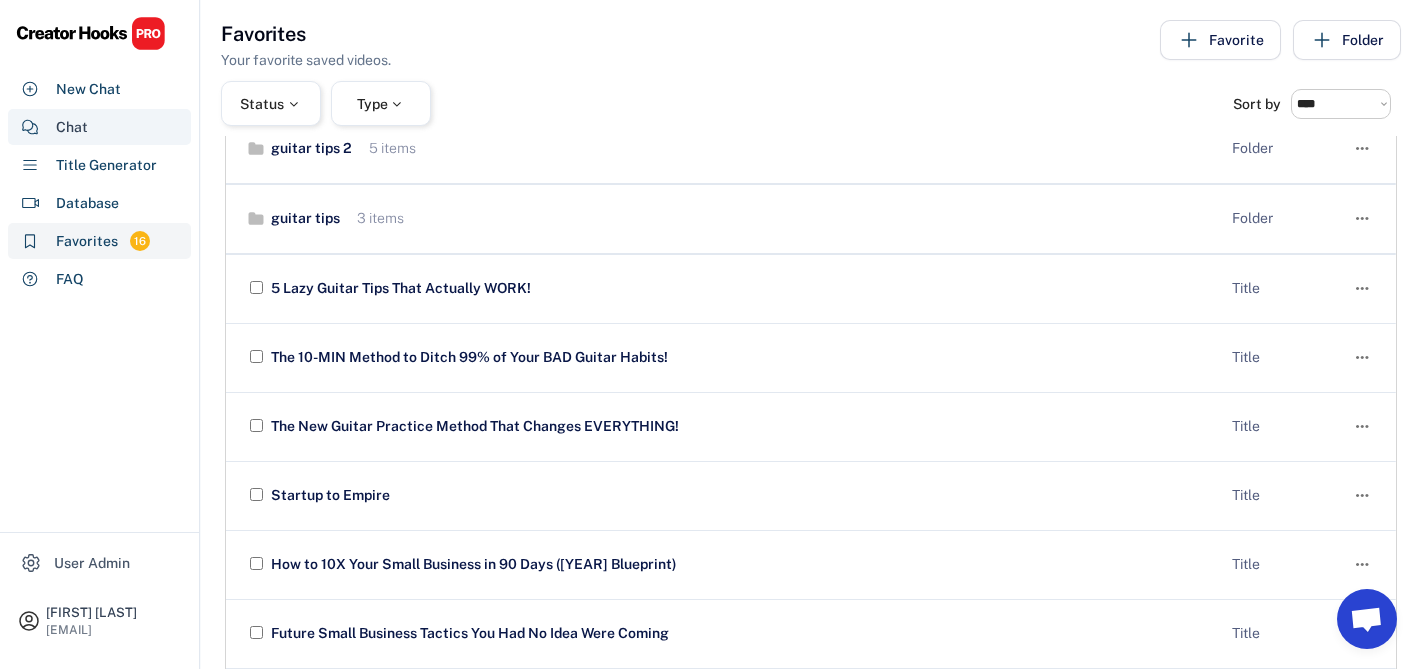 click on "Chat" at bounding box center (72, 127) 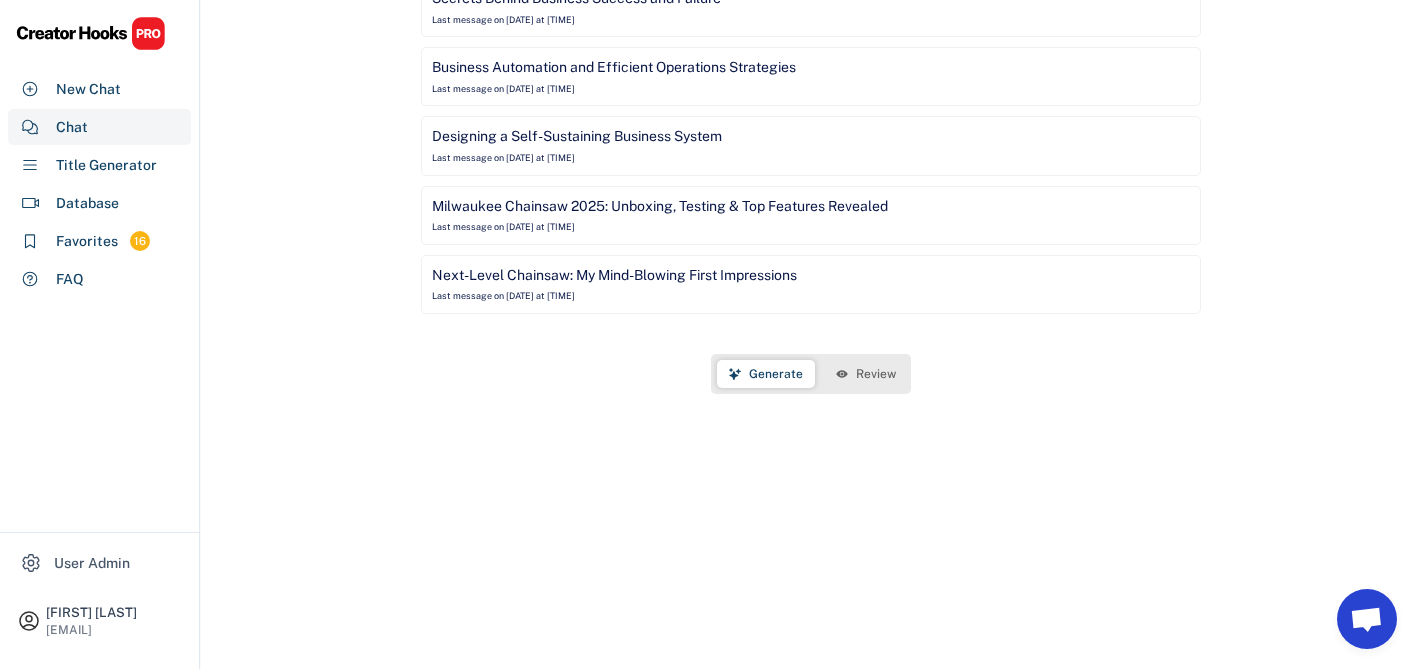 scroll, scrollTop: 0, scrollLeft: 0, axis: both 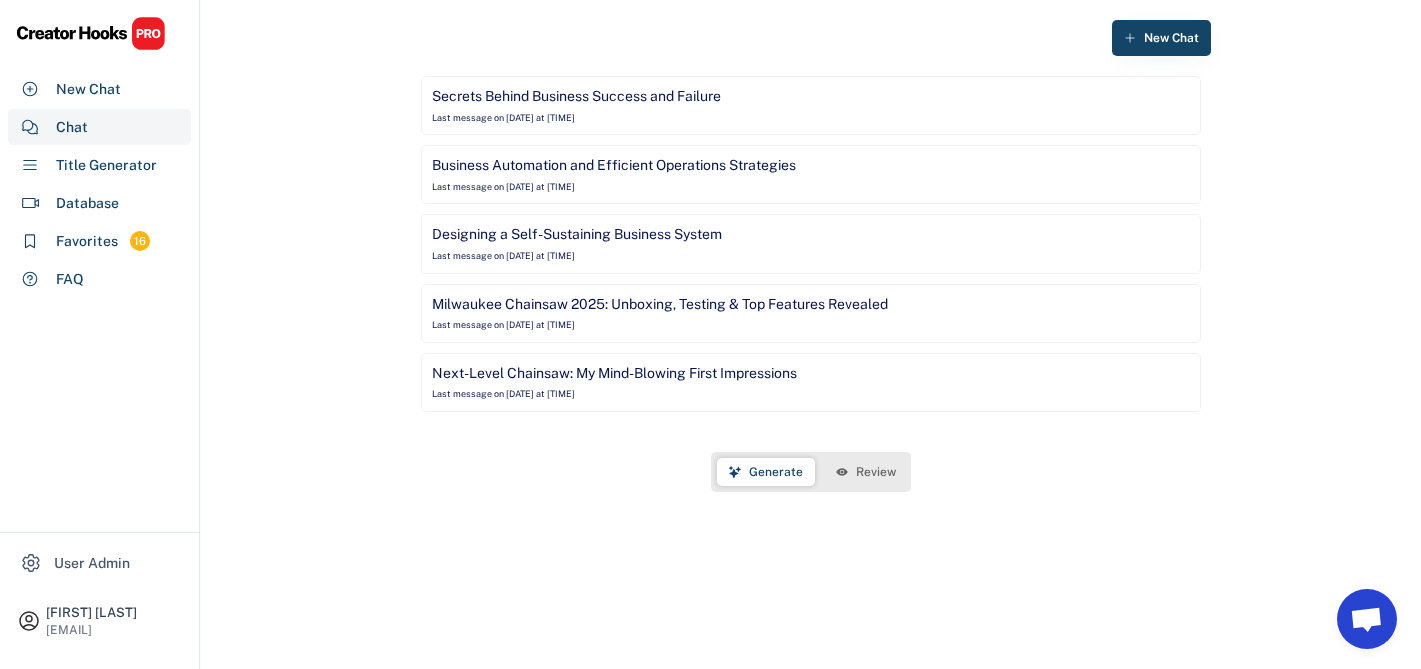 click on "Secrets Behind Business Success and Failure" at bounding box center [576, 97] 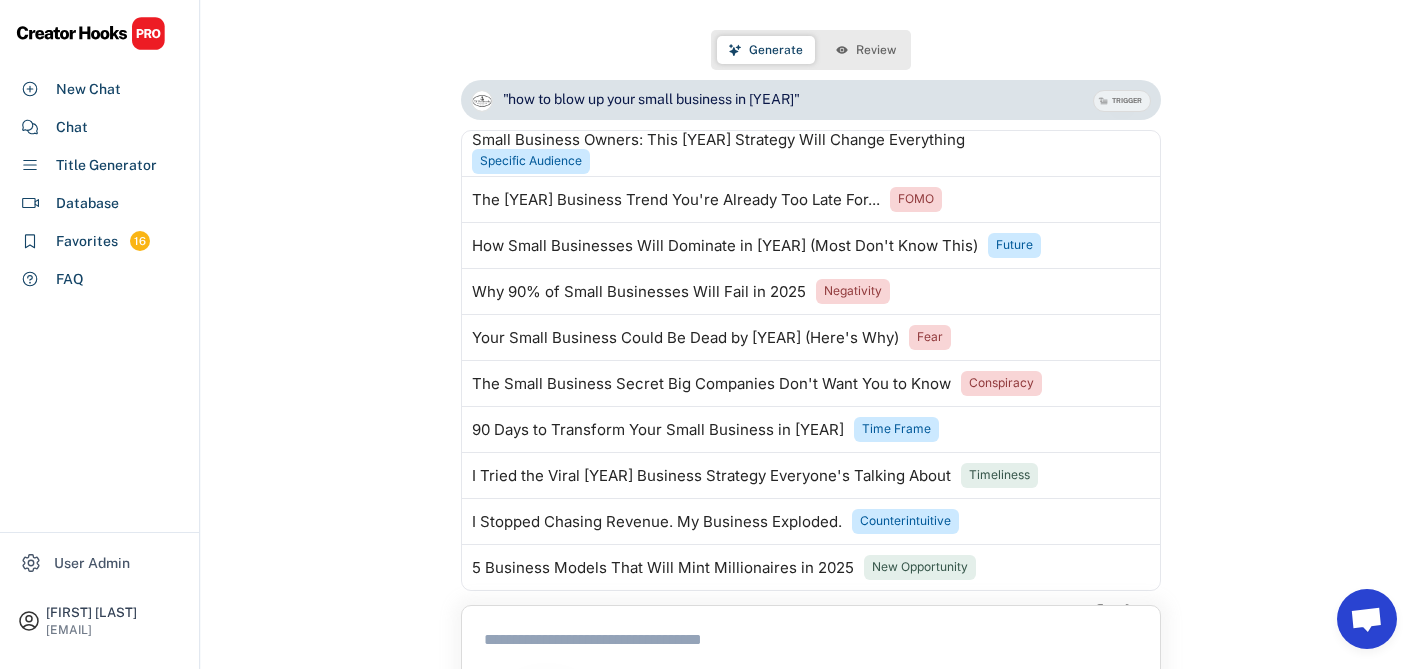 scroll, scrollTop: 5007, scrollLeft: 0, axis: vertical 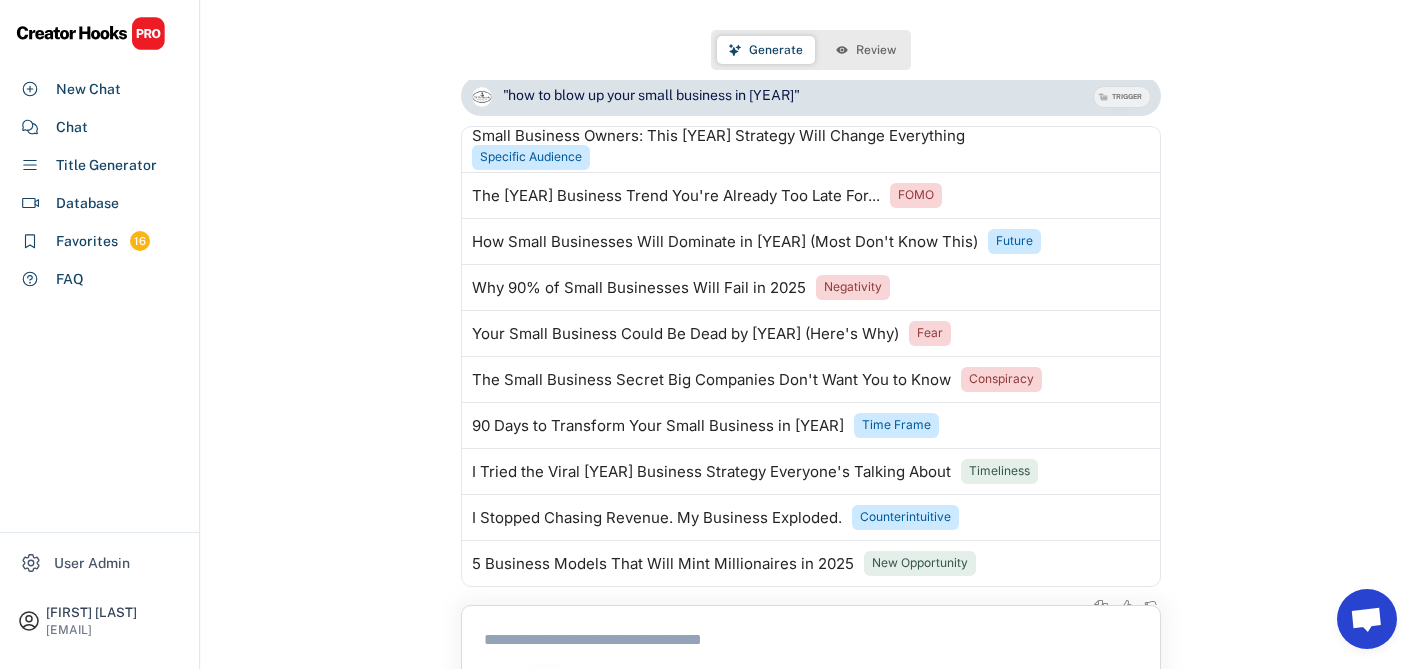 click on ""how to blow up your small business in [YEAR]"" at bounding box center (774, 96) 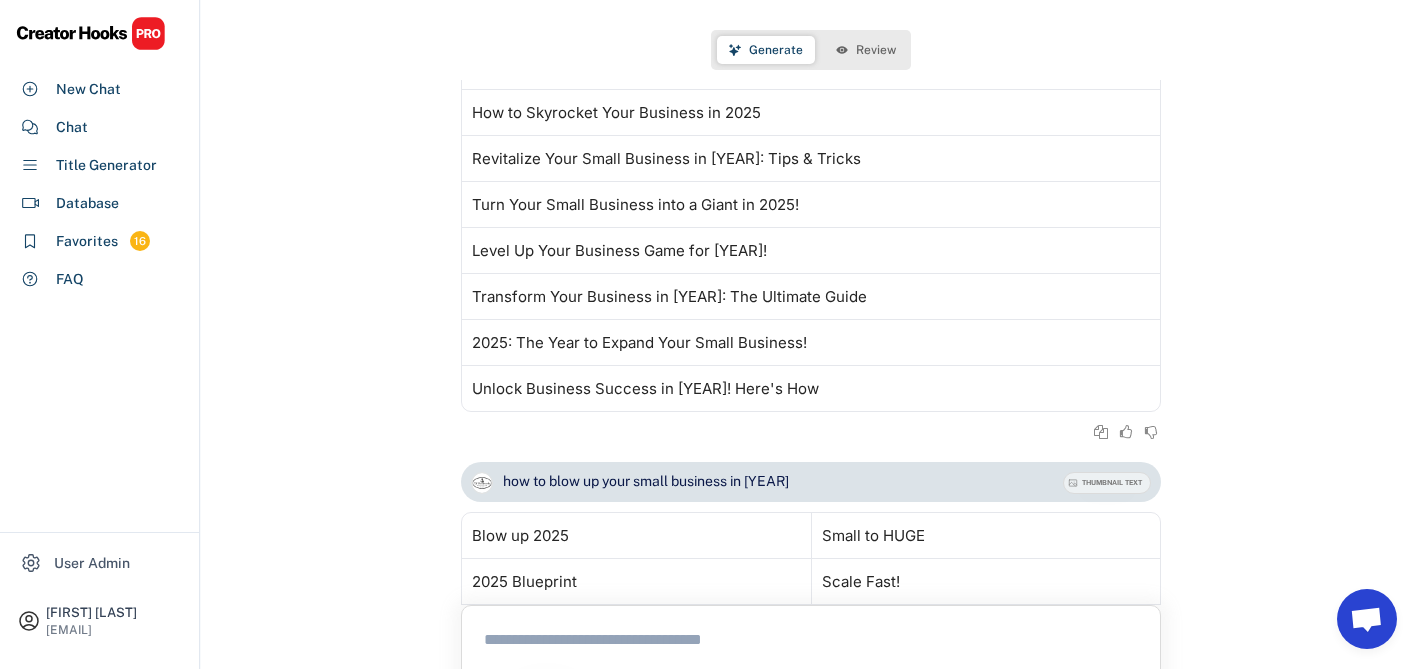 scroll, scrollTop: 1129, scrollLeft: 0, axis: vertical 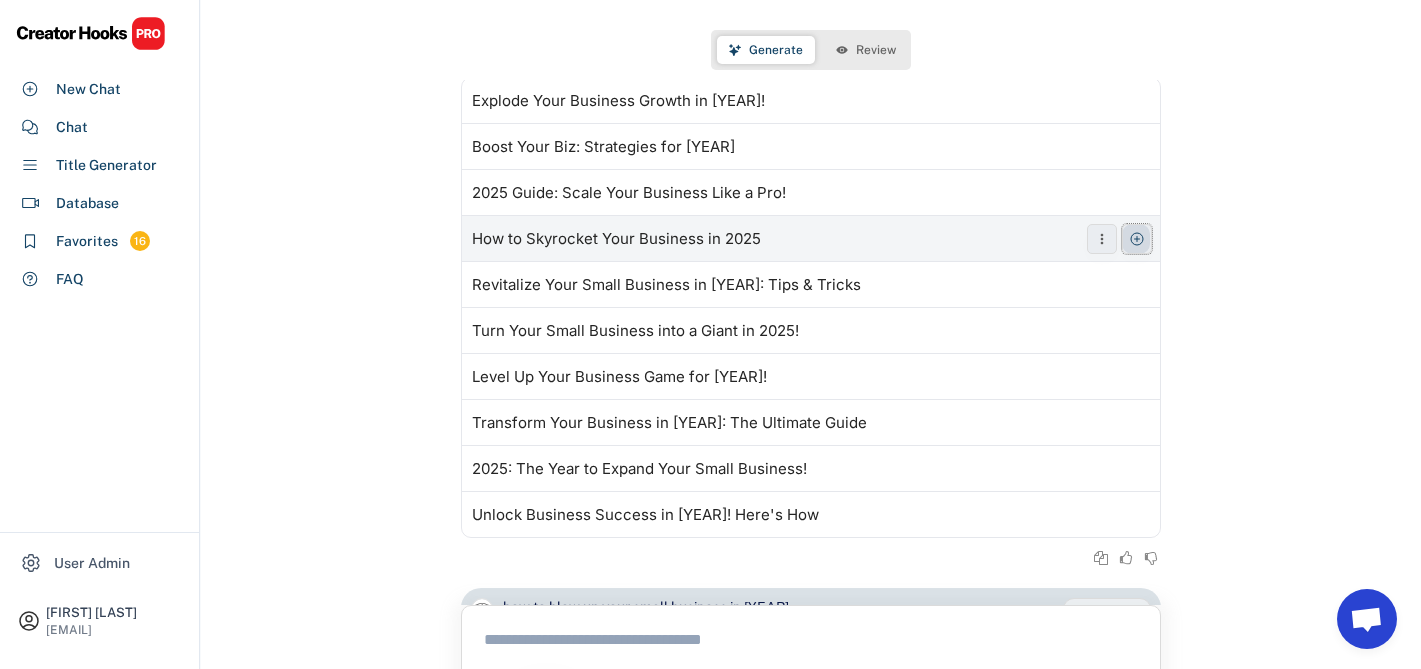 click 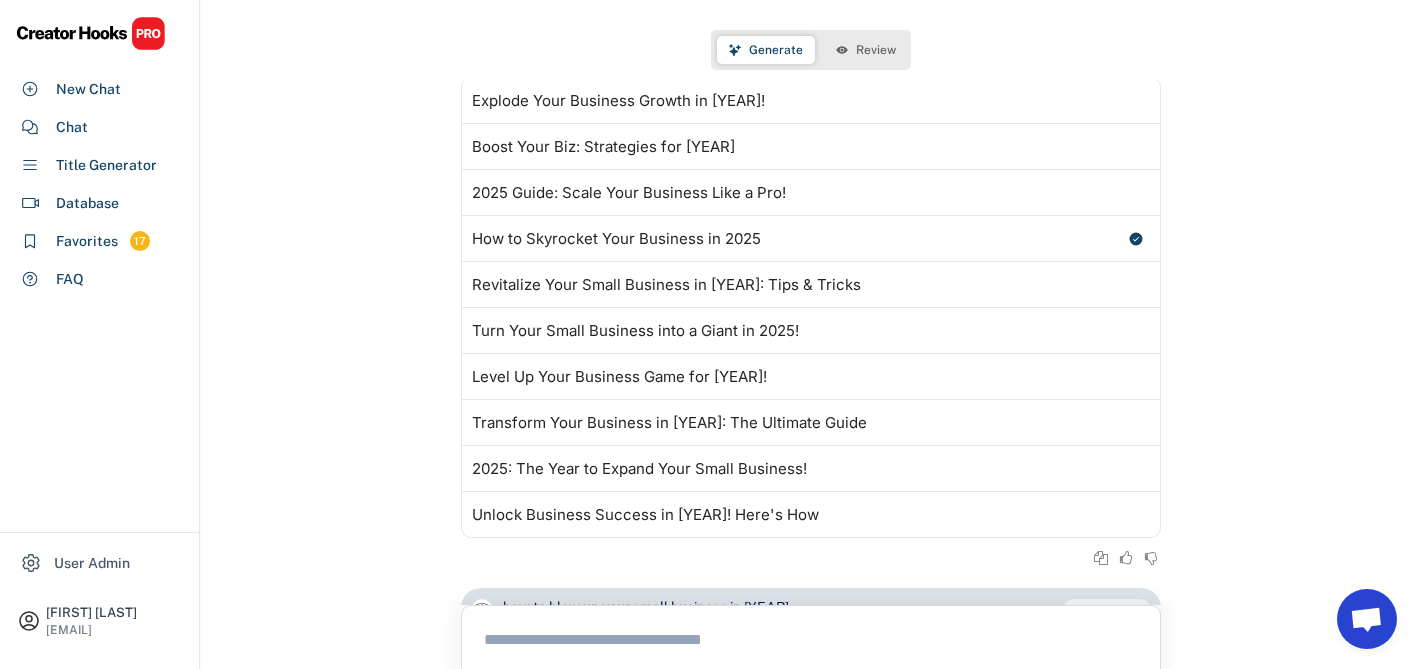 click on "Review" at bounding box center [876, 50] 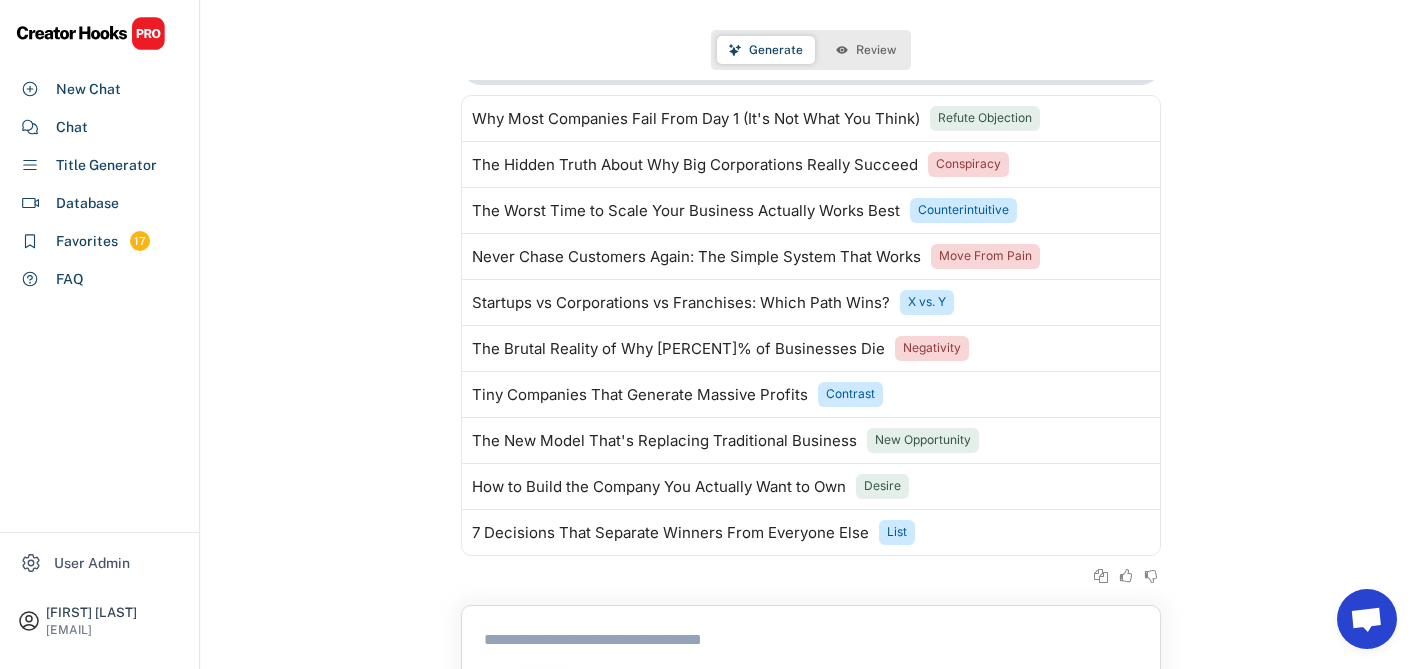 scroll, scrollTop: 461, scrollLeft: 0, axis: vertical 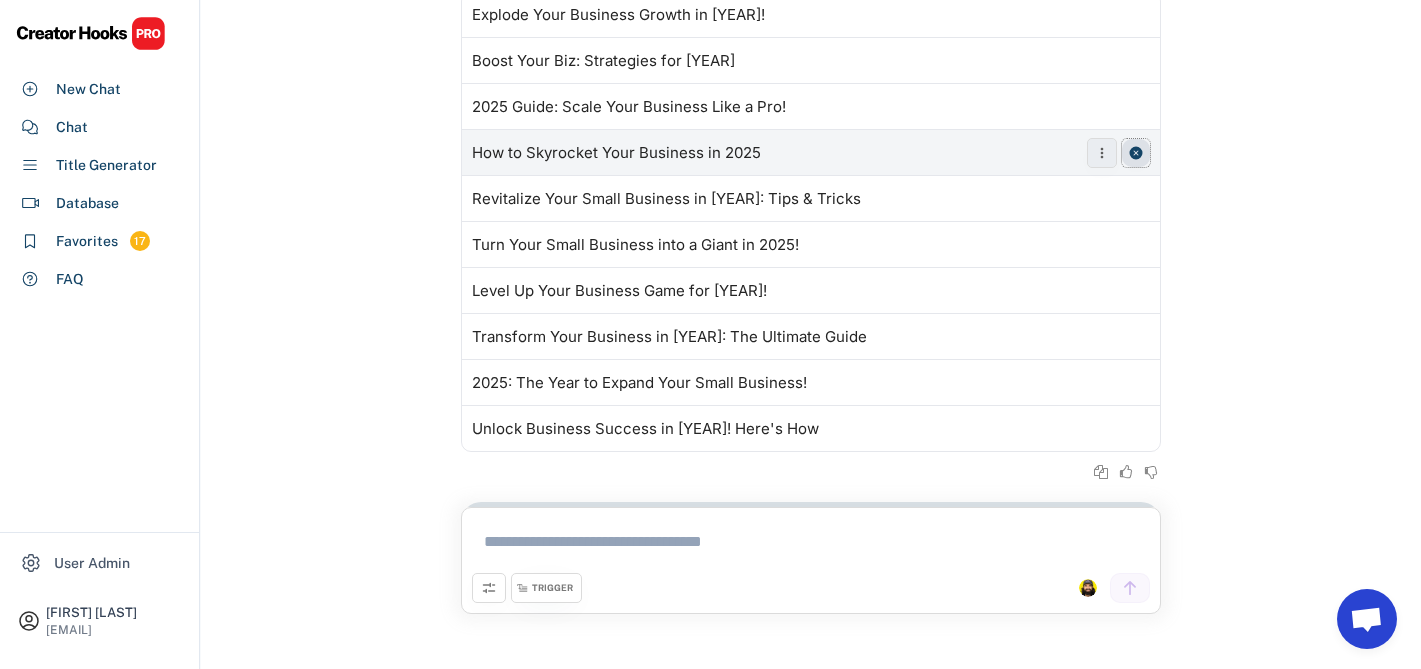click 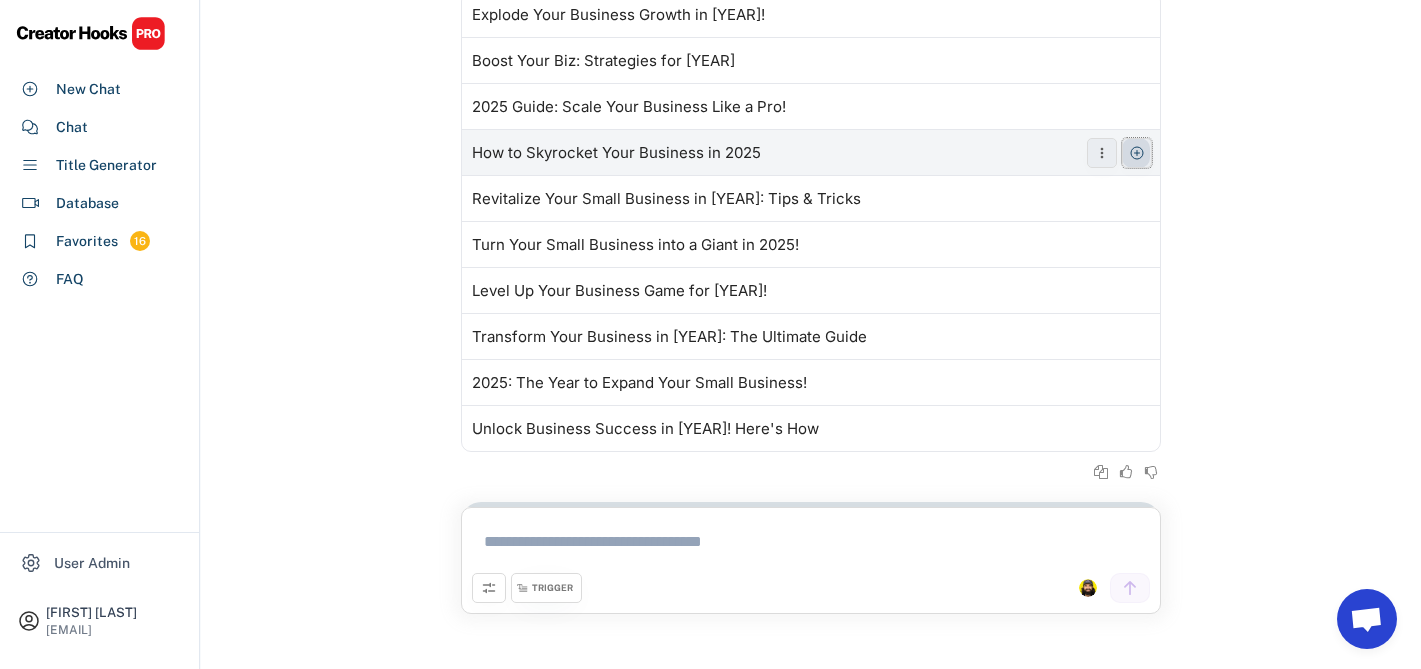 click 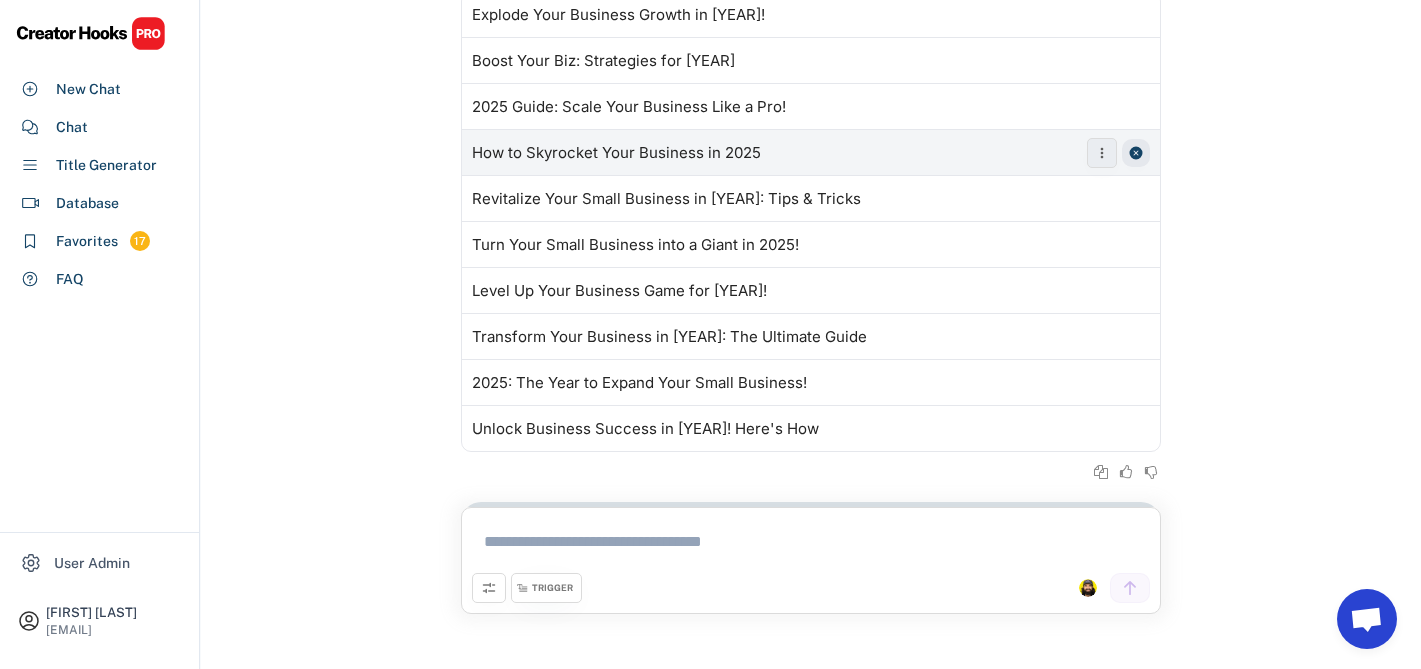 click 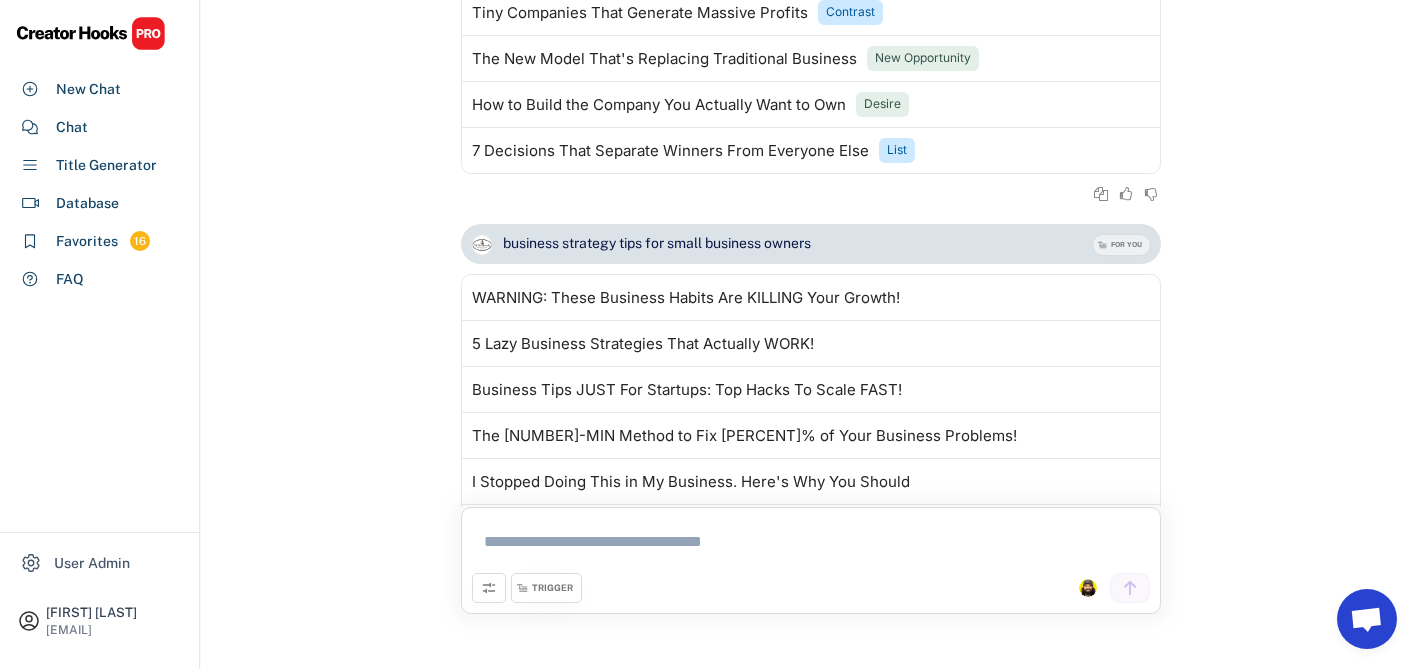 scroll, scrollTop: 0, scrollLeft: 0, axis: both 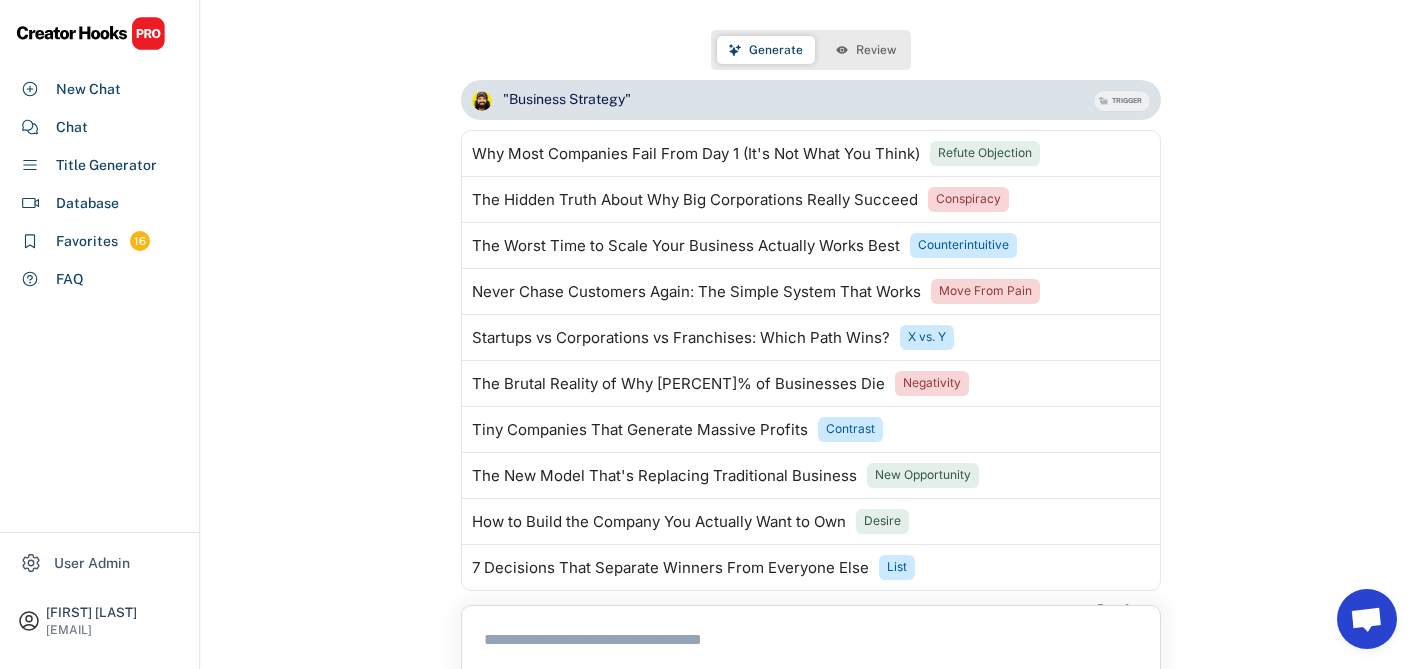 click on "Review" at bounding box center [866, 50] 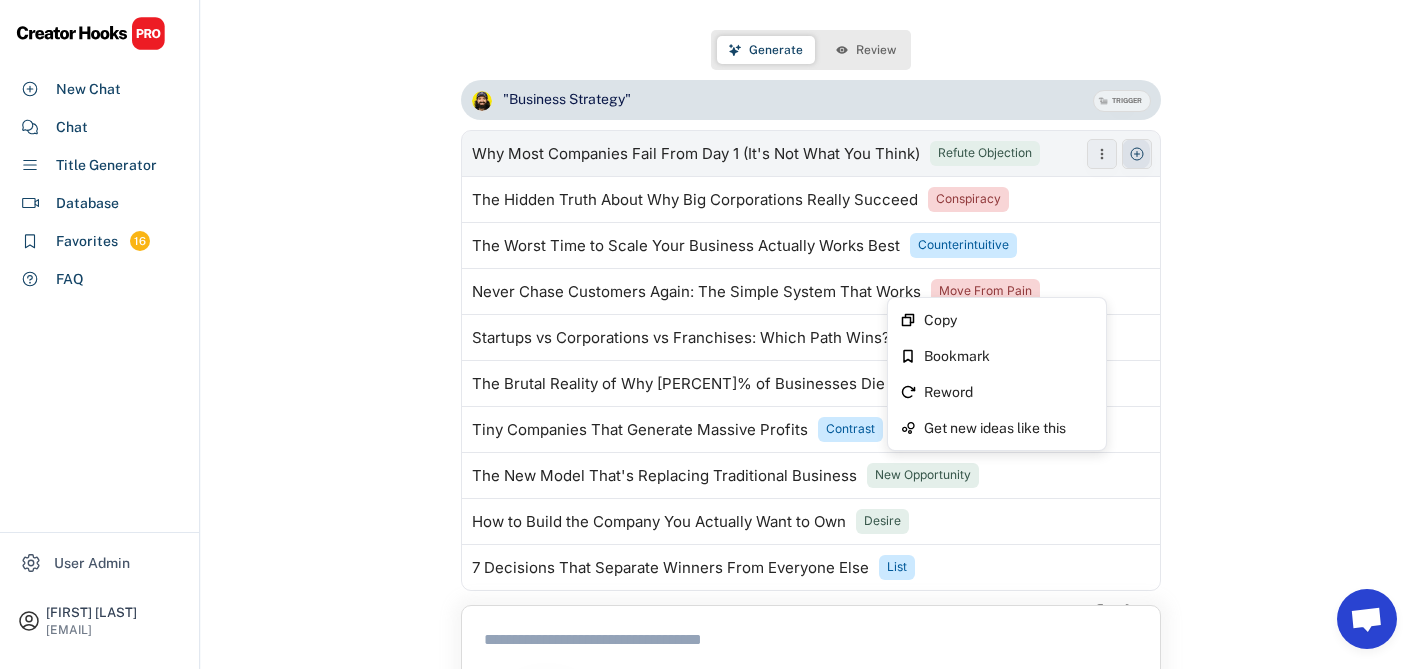 click 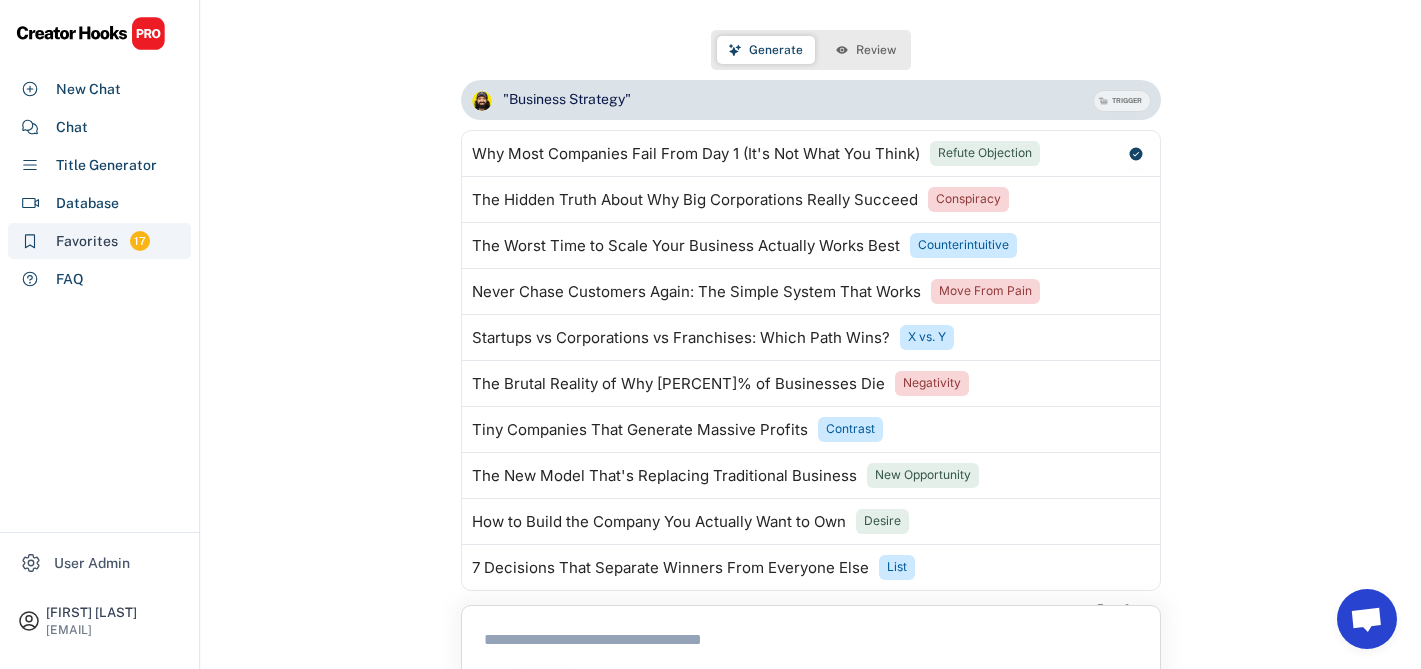 click on "Favorites" at bounding box center (87, 241) 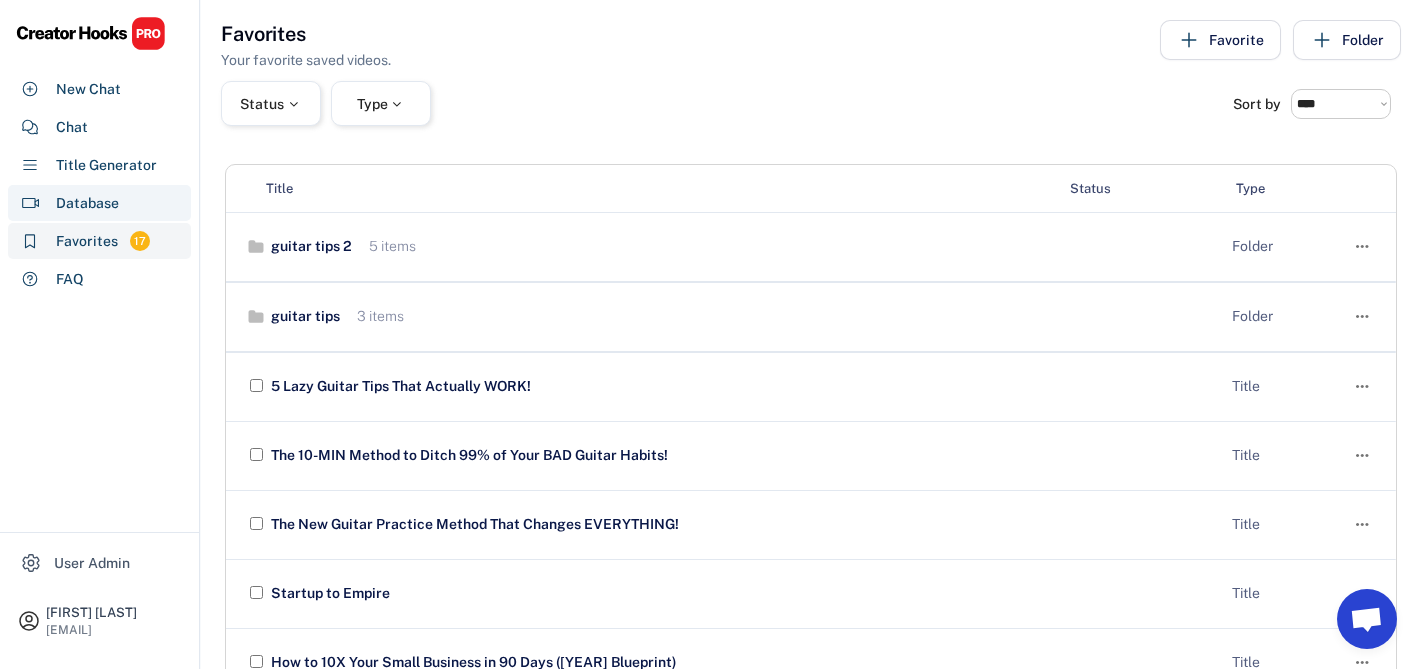 click on "Database" at bounding box center (87, 203) 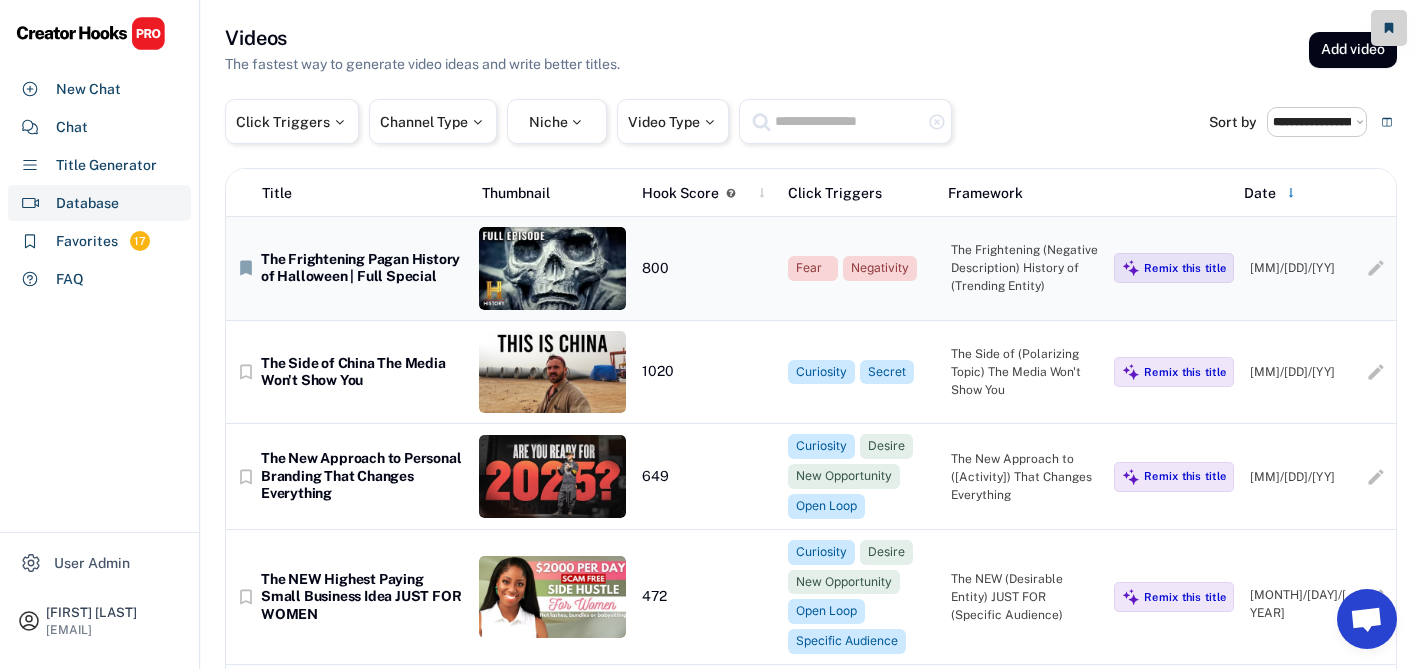 click on "bookmark" 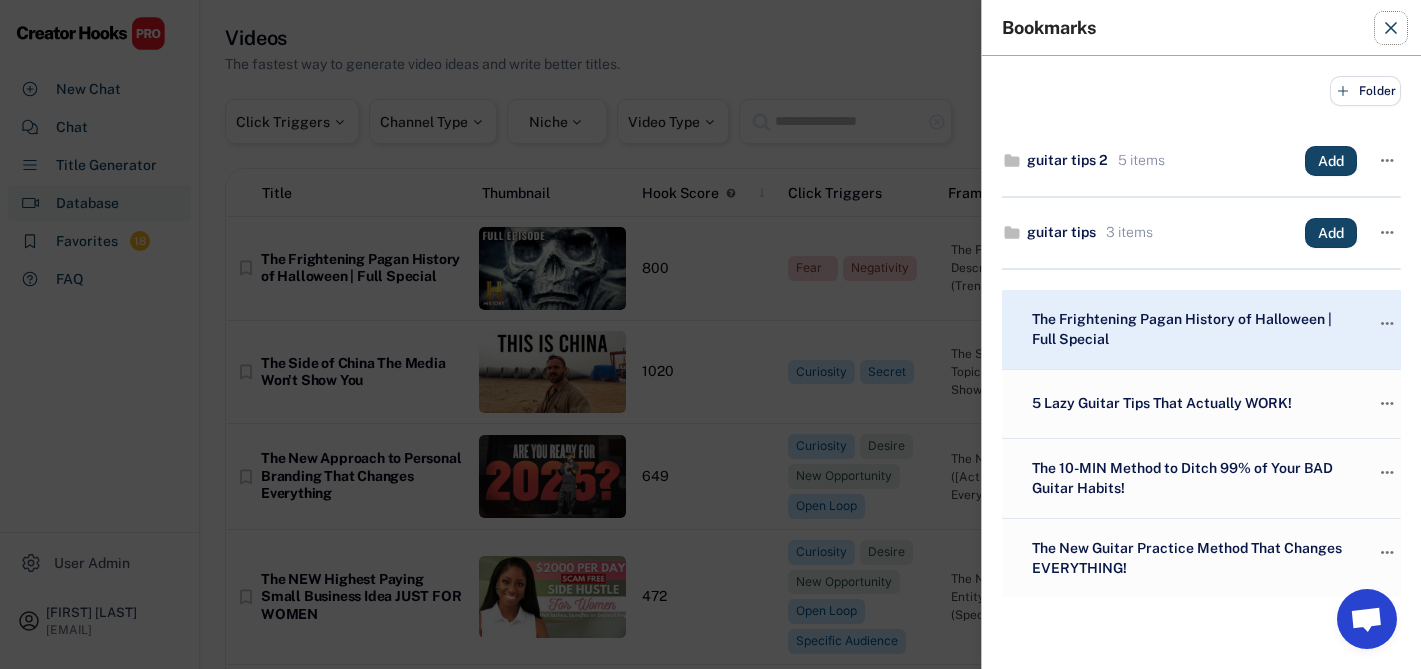 click 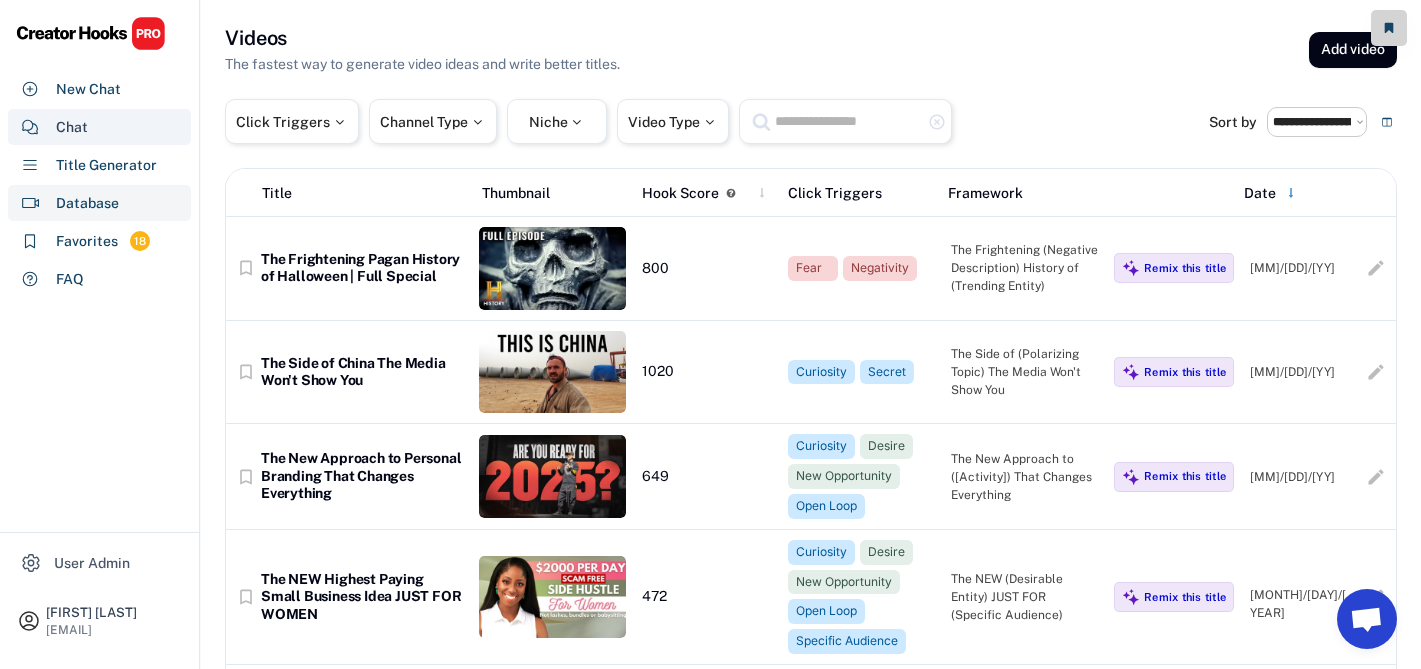click on "Chat" at bounding box center [72, 127] 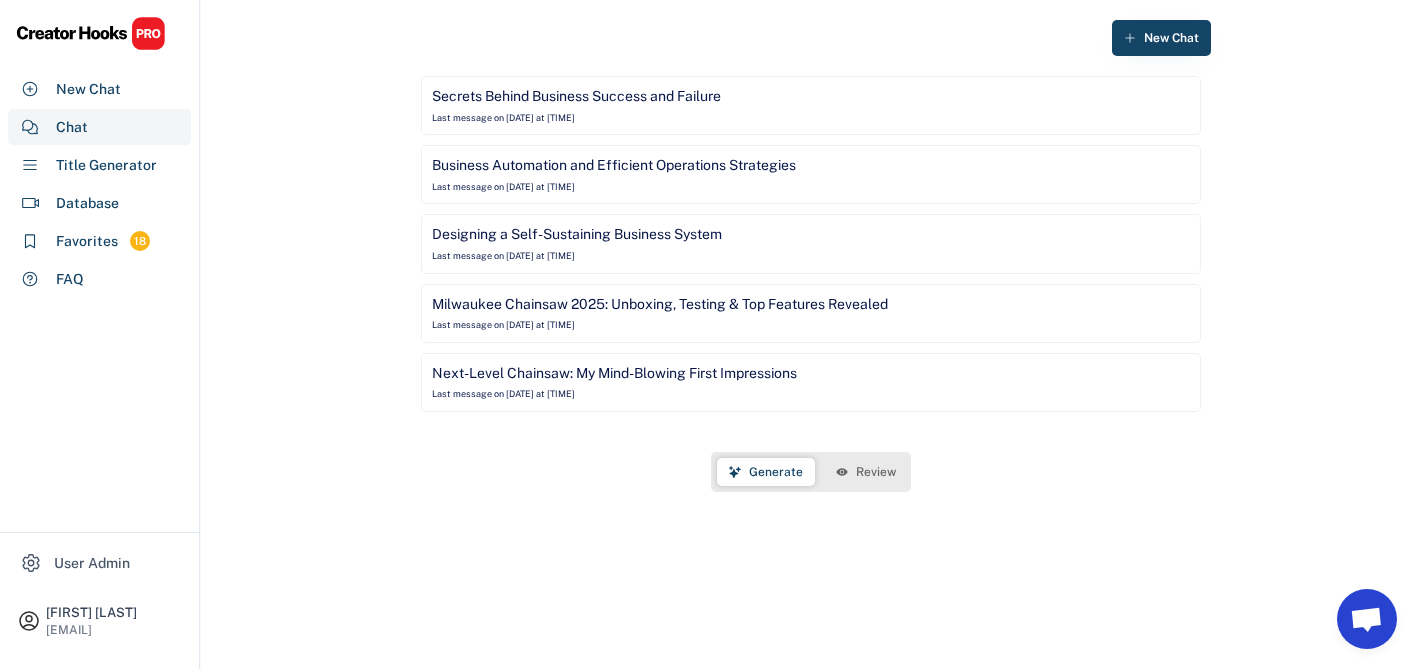 click on "Secrets Behind Business Success and Failure Last message on [DATE] at [TIME]" at bounding box center (811, 105) 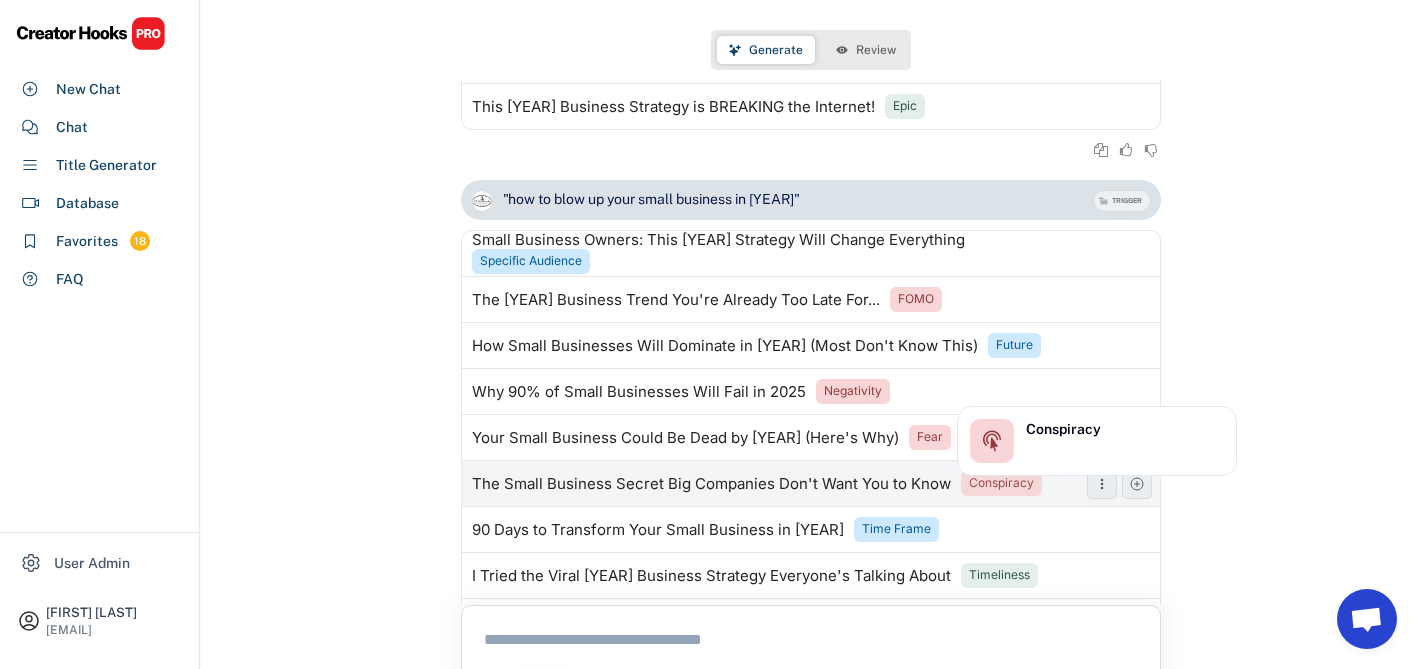 scroll, scrollTop: 5003, scrollLeft: 0, axis: vertical 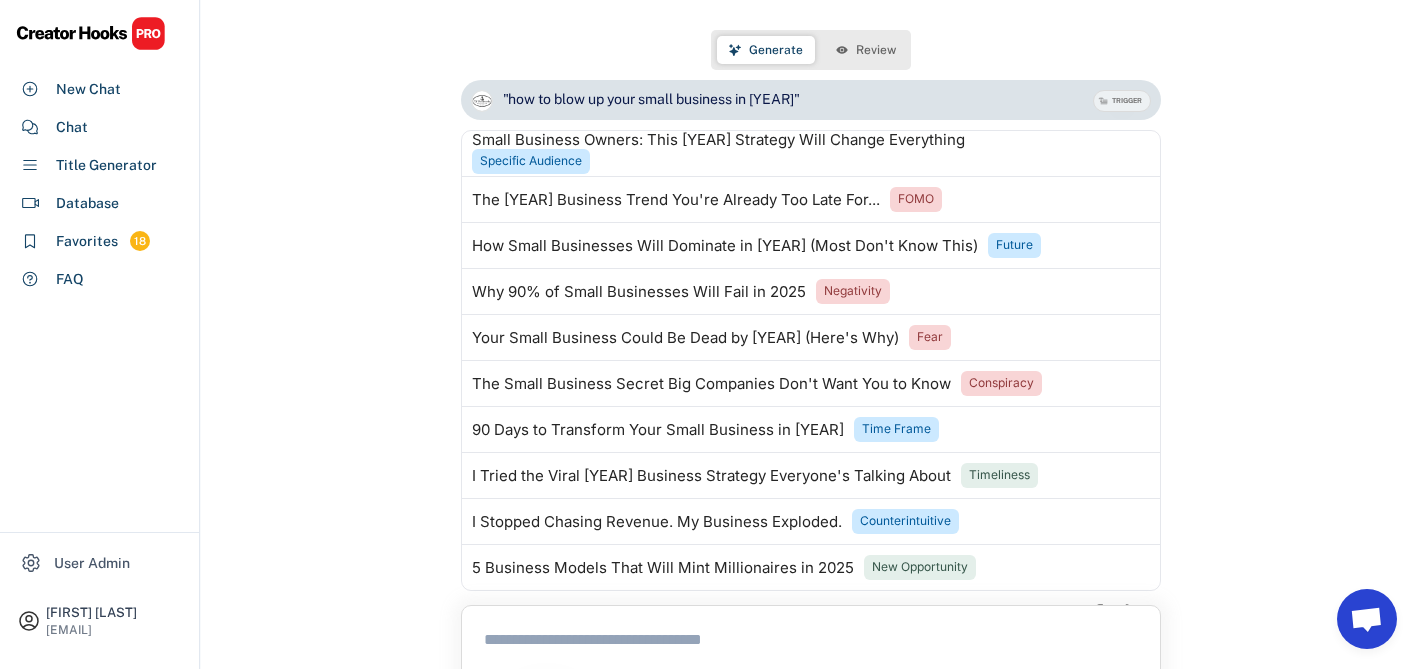 click on "Review" at bounding box center (876, 50) 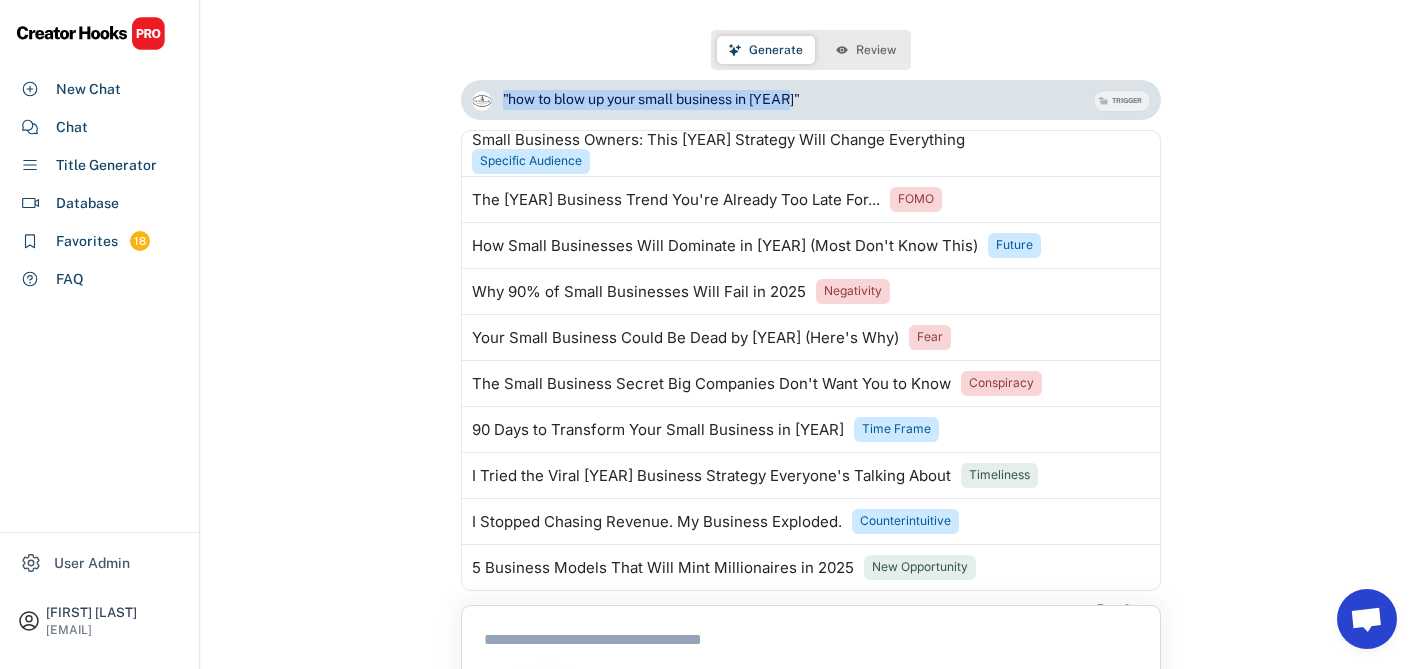 drag, startPoint x: 503, startPoint y: 104, endPoint x: 772, endPoint y: 112, distance: 269.11893 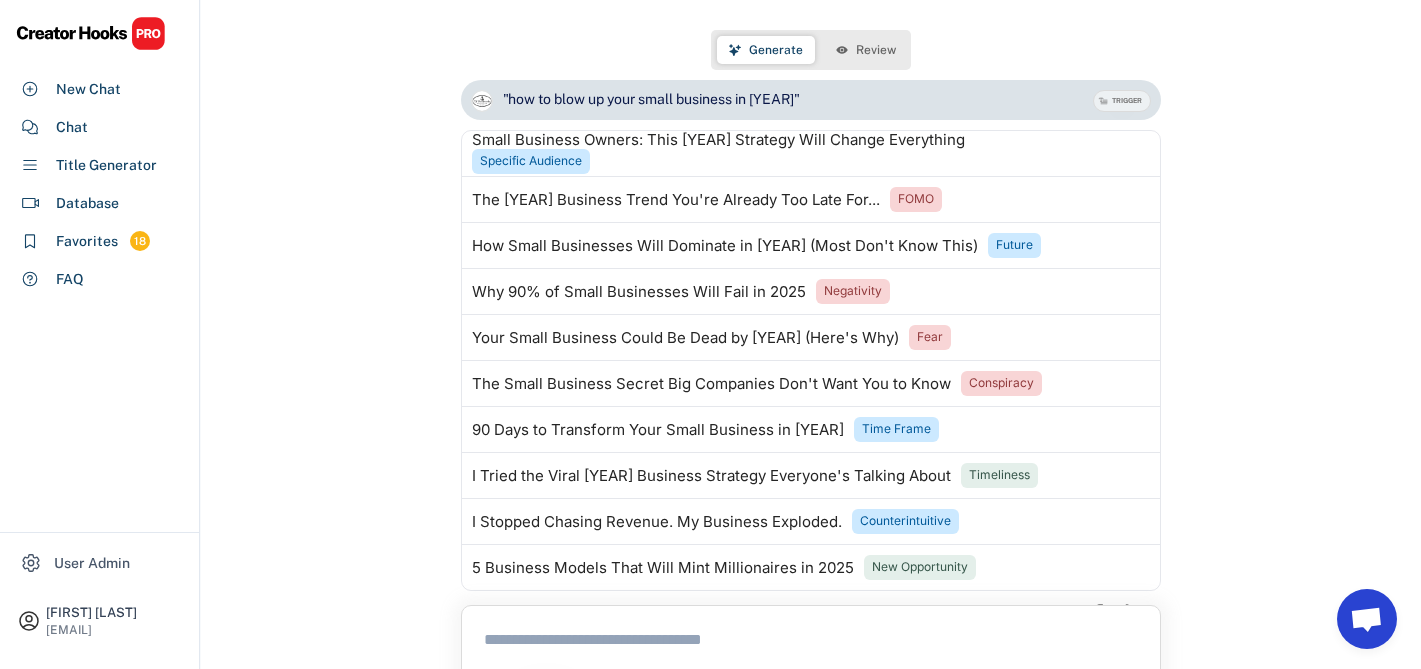 click on ""how to blow up your small business in [YEAR]"" at bounding box center [651, 100] 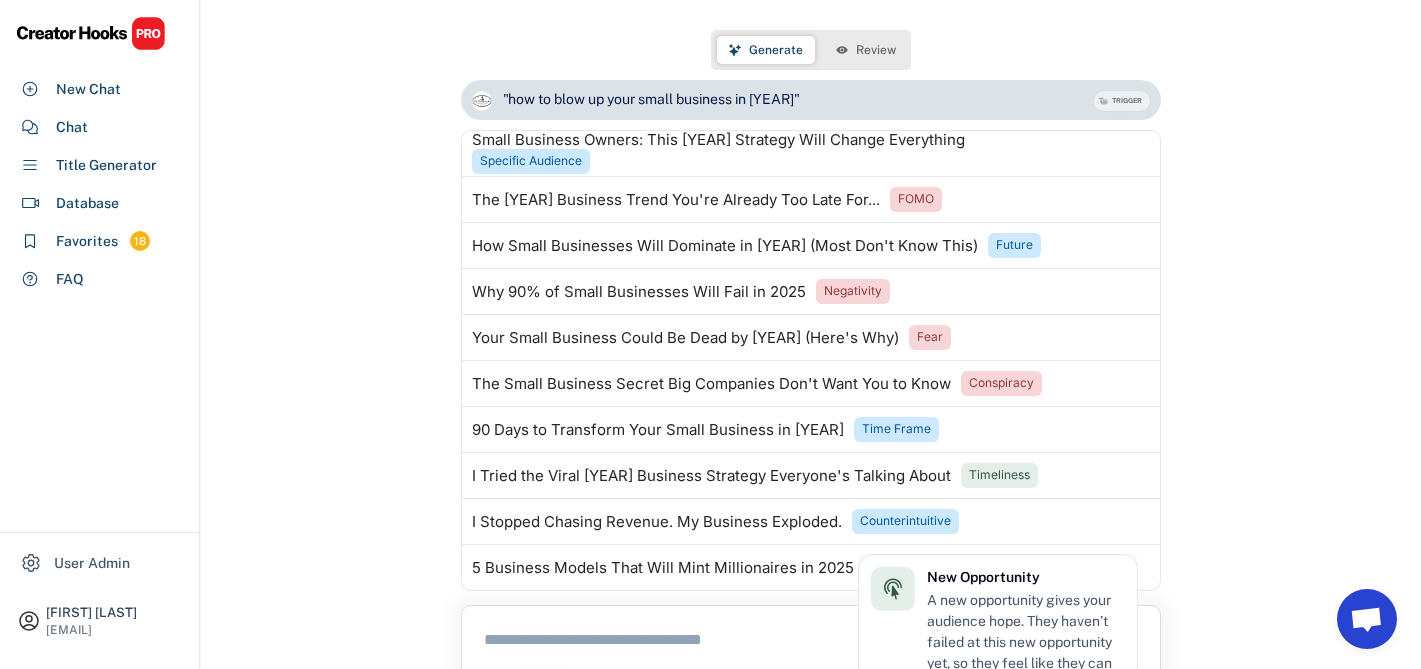 scroll, scrollTop: 5039, scrollLeft: 0, axis: vertical 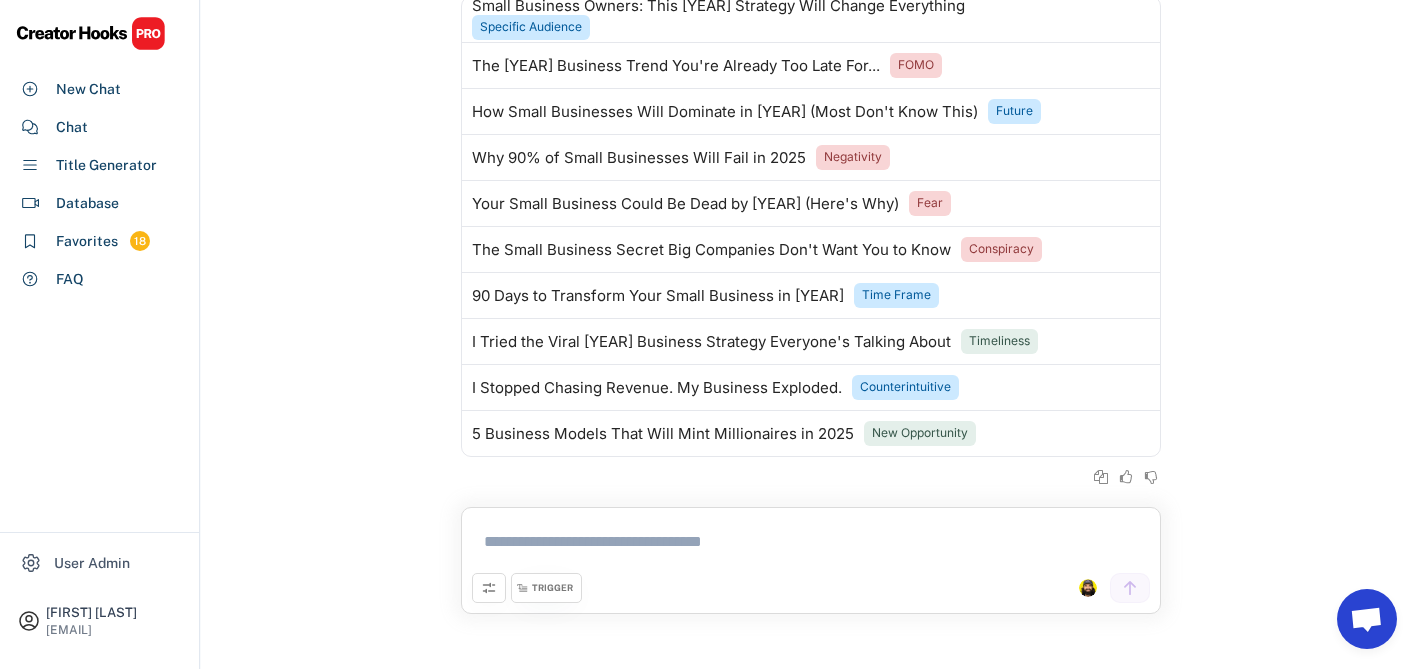 click 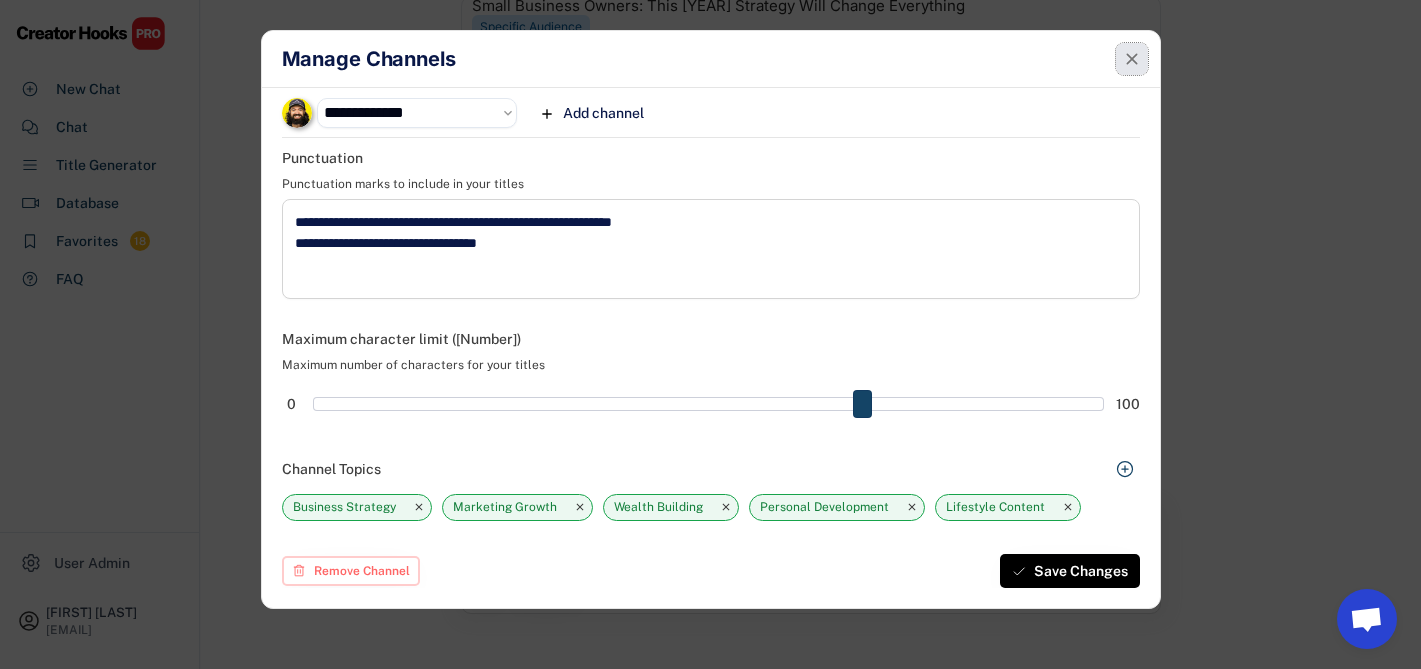 click 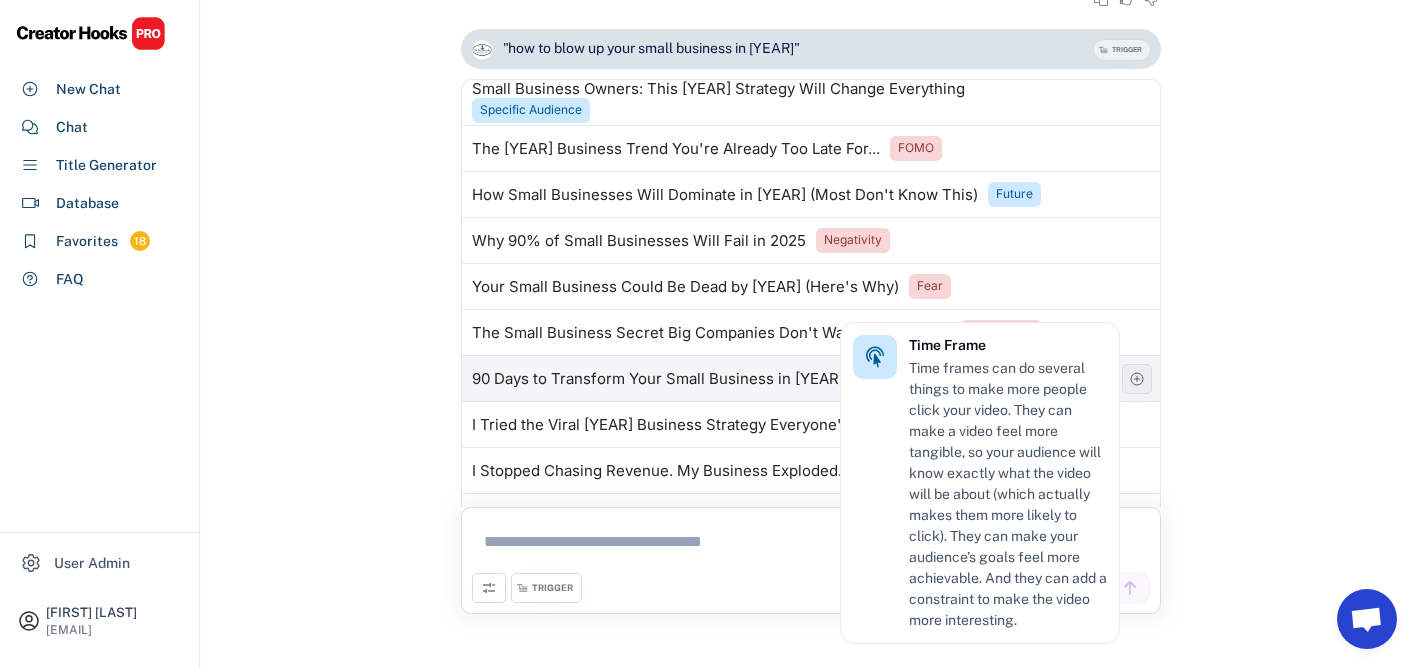 scroll, scrollTop: 4809, scrollLeft: 0, axis: vertical 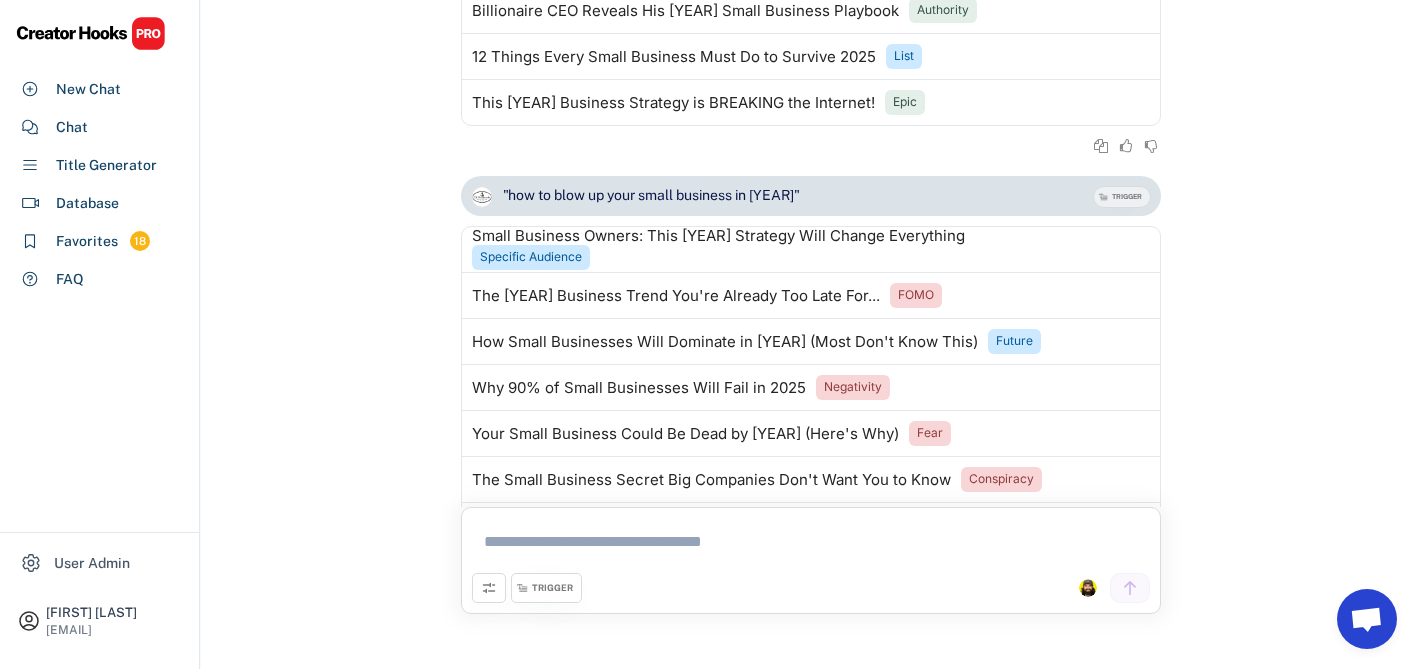 click 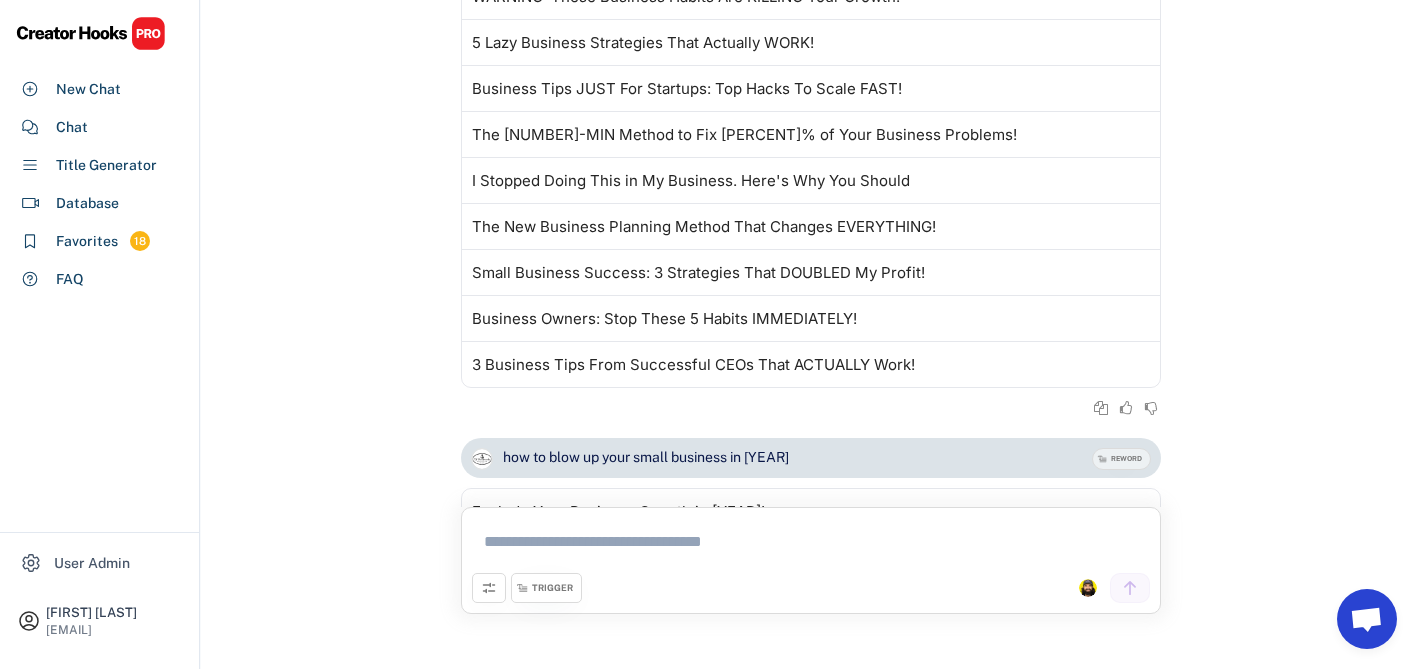 scroll, scrollTop: 0, scrollLeft: 0, axis: both 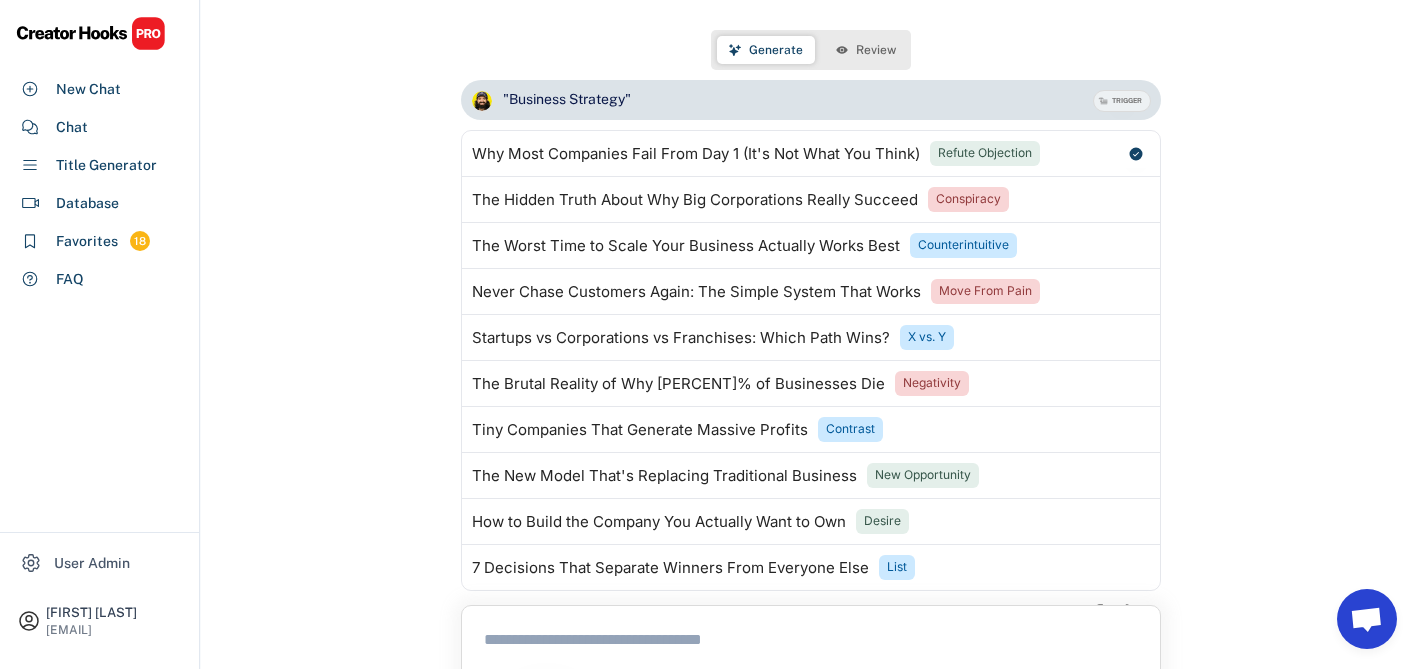 click on "Review" at bounding box center (876, 50) 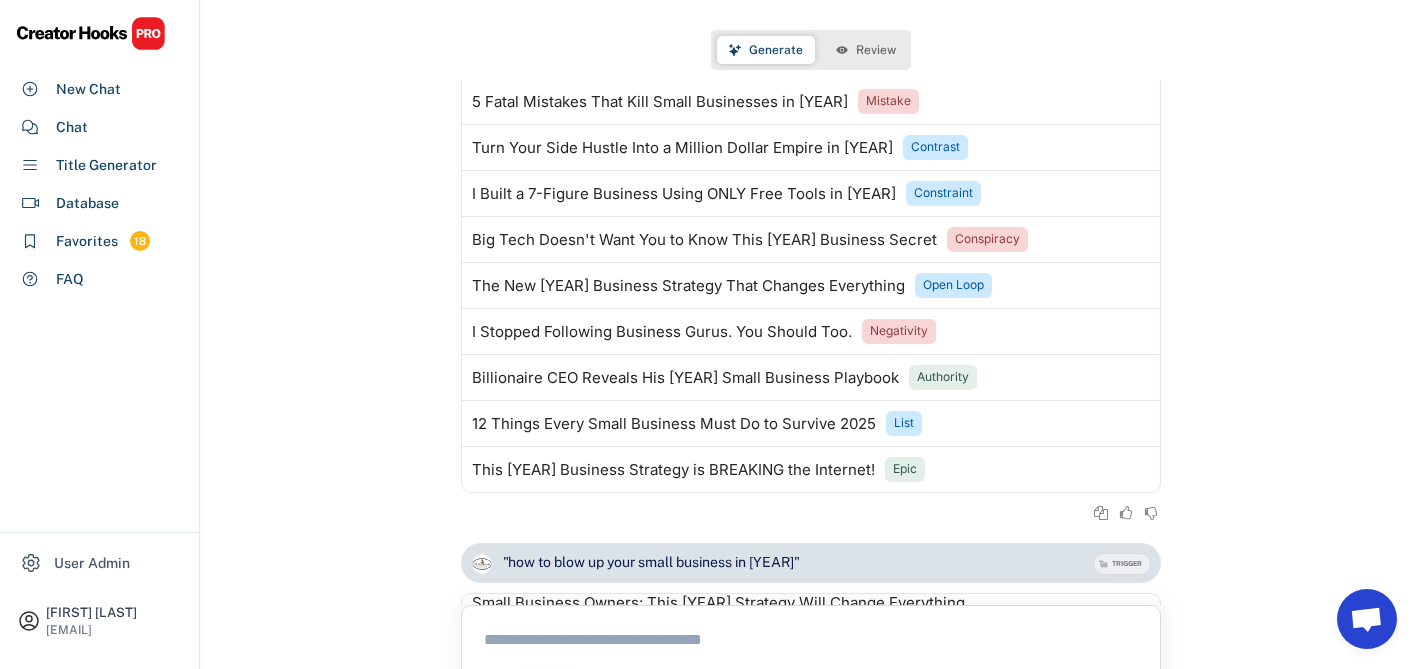 scroll, scrollTop: 5039, scrollLeft: 0, axis: vertical 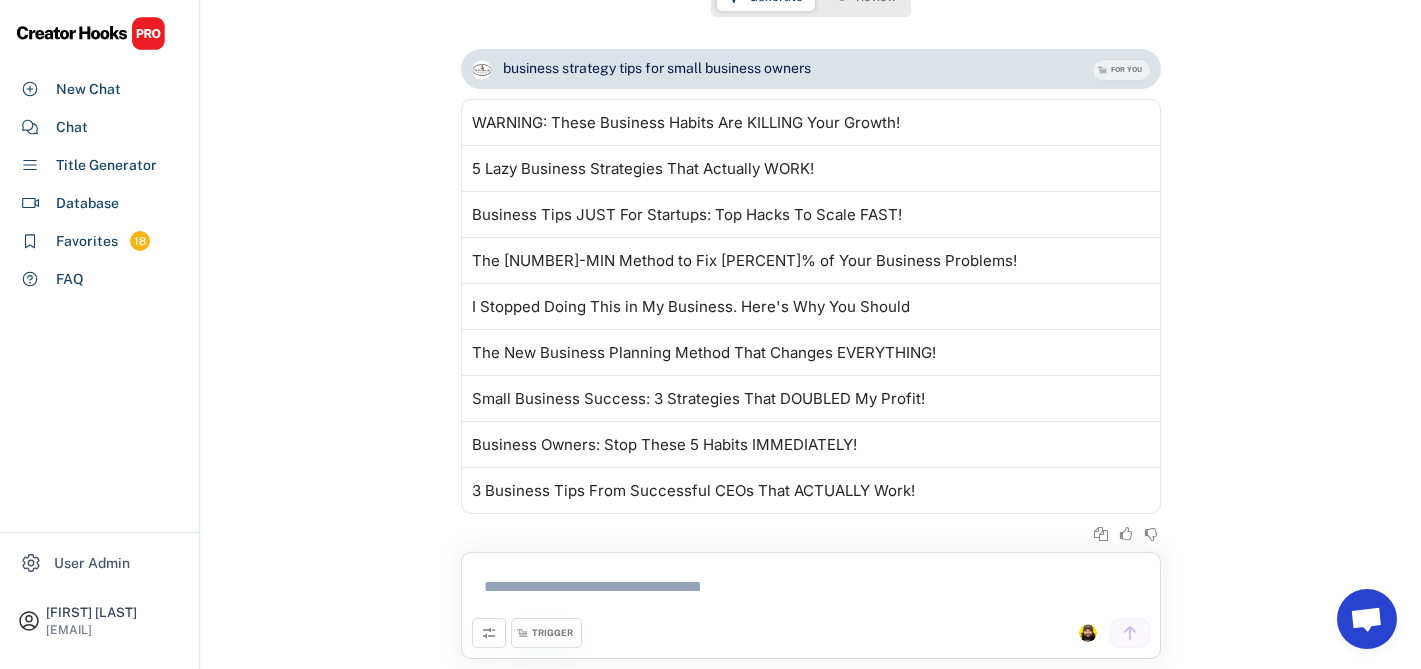 click 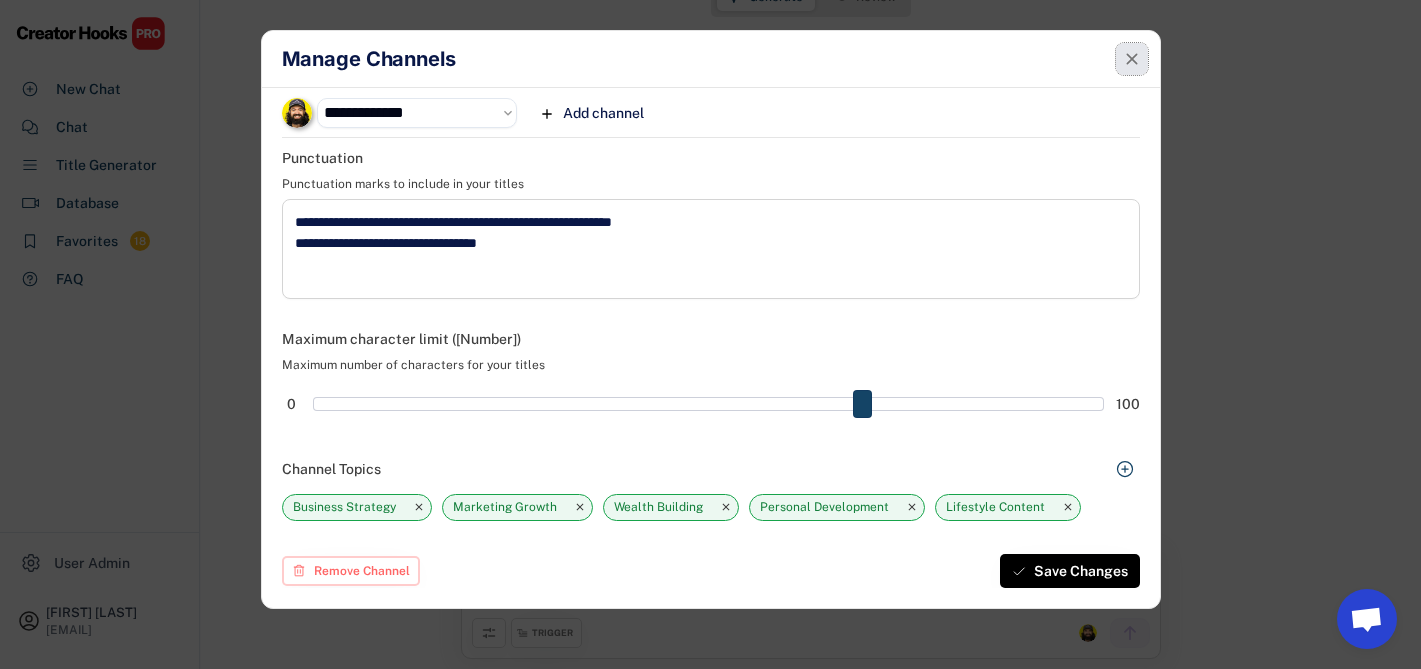click 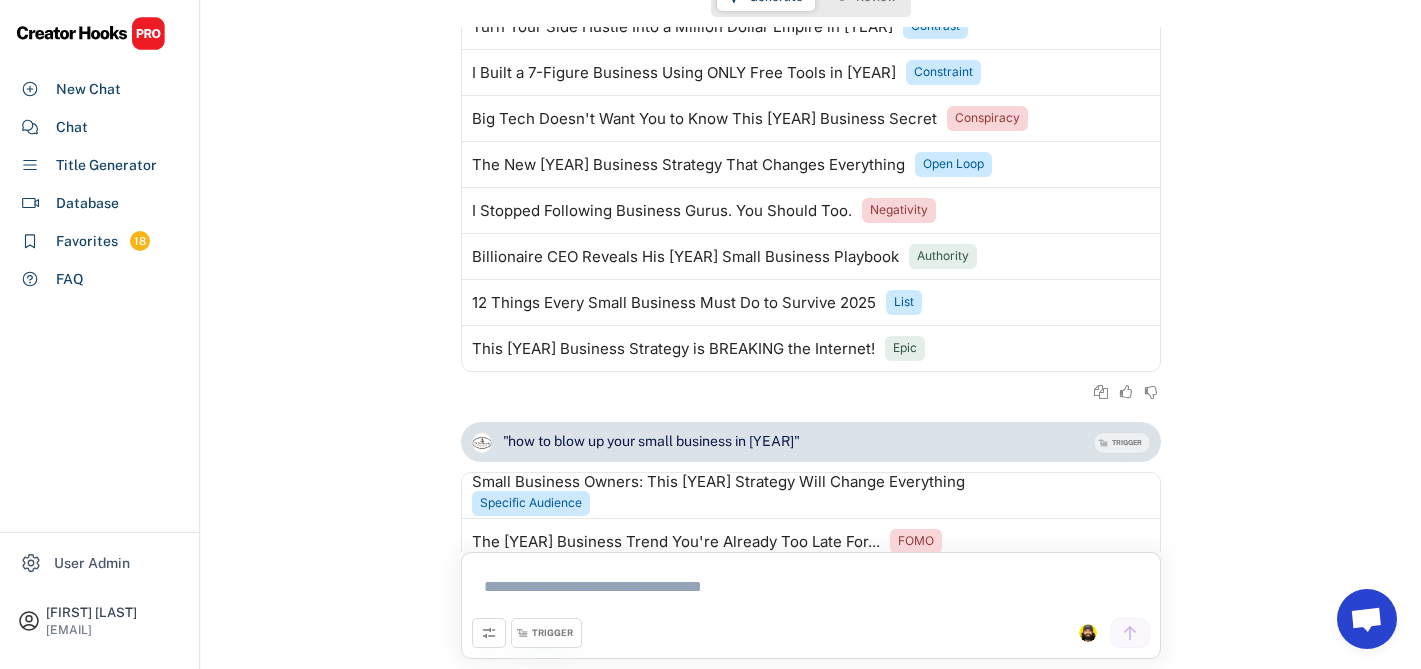 scroll, scrollTop: 5039, scrollLeft: 0, axis: vertical 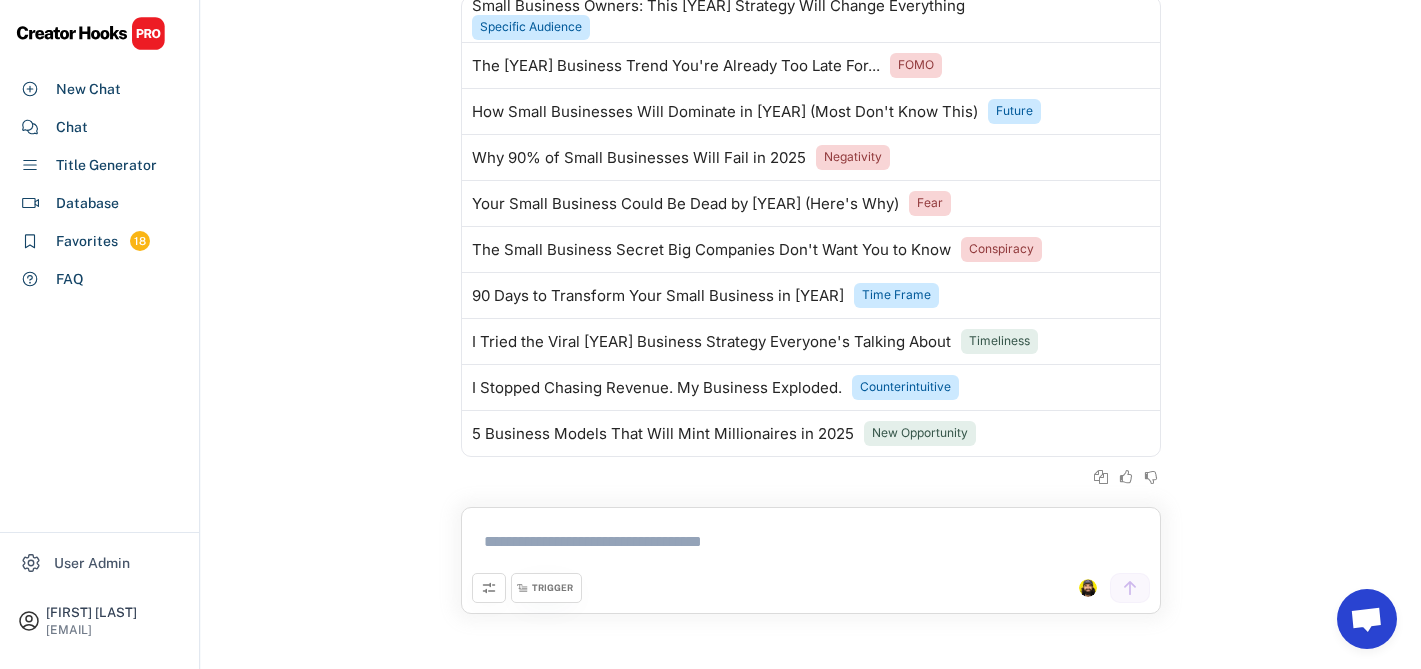 click at bounding box center [811, 545] 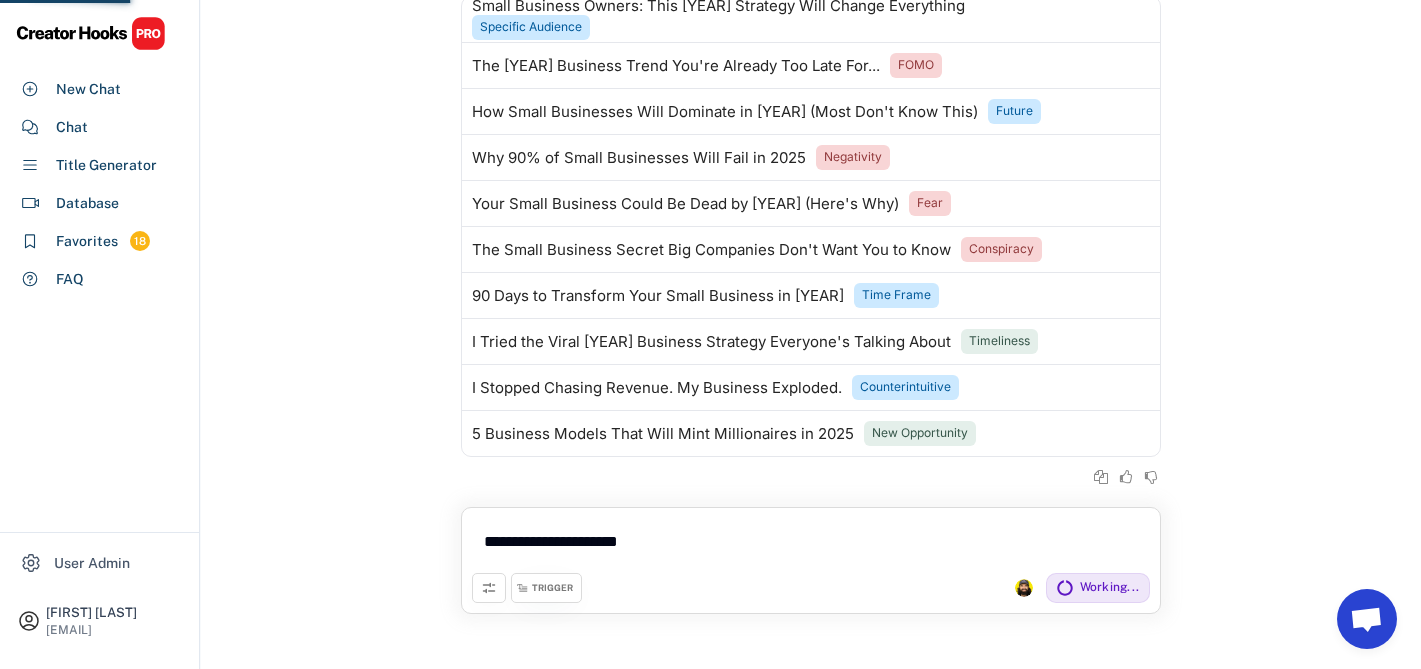 type on "**********" 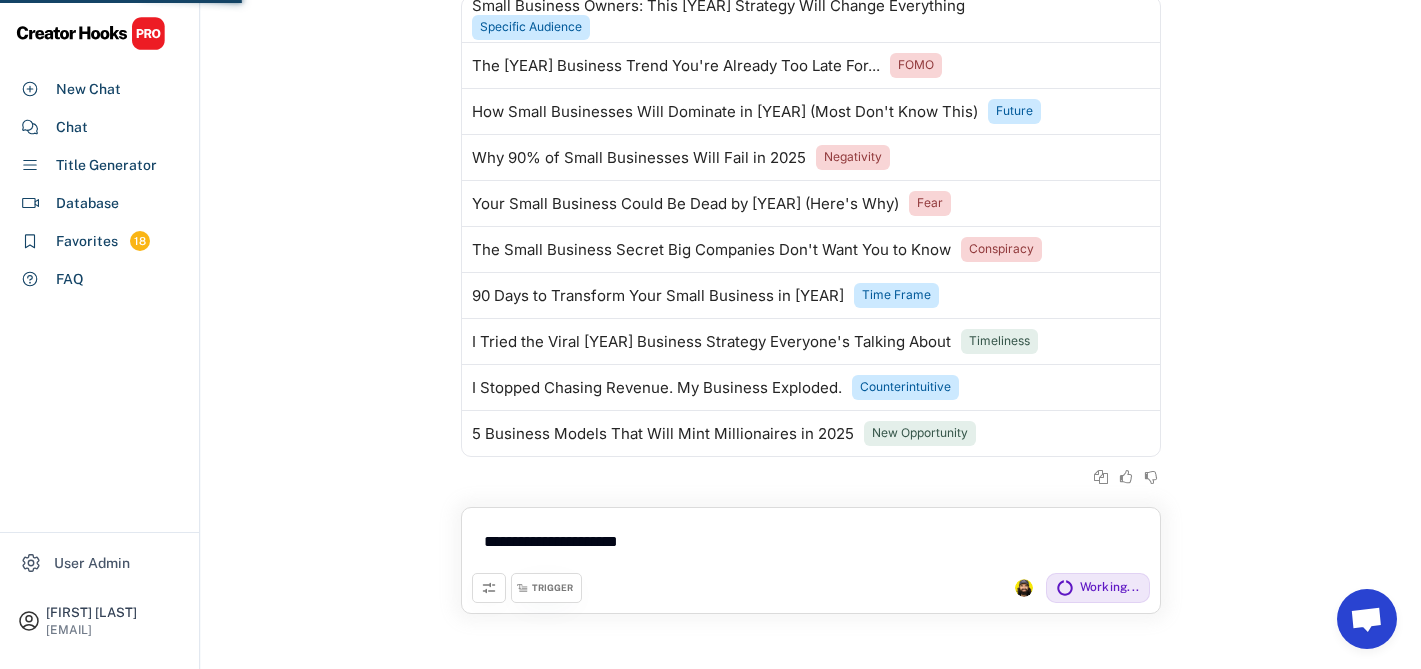 click on "TRIGGER" at bounding box center [552, 588] 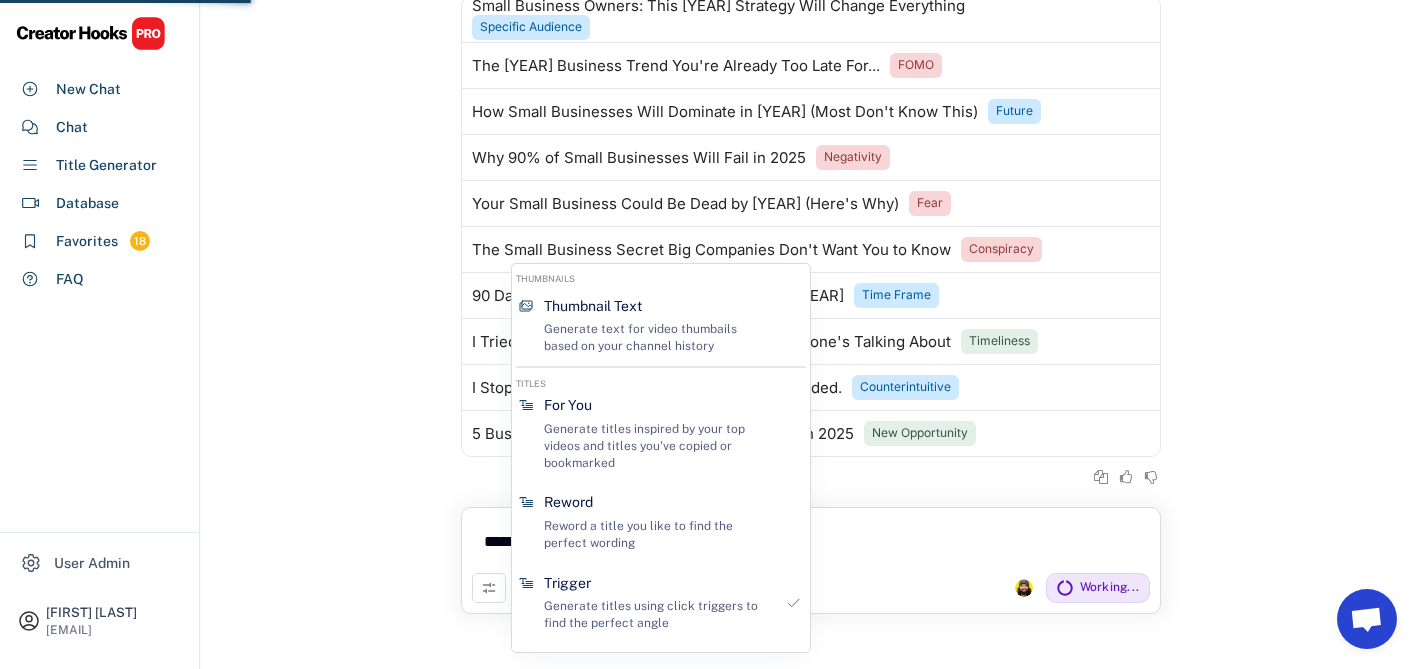 click on "Secrets Behind Business Success and Failure Last message on [DATE] at [TIME] Business Automation and Efficient Operations Strategies Last message on [DATE] at [TIME] Designing a Self-Sustaining Business System Last message on [DATE] at [TIME] Milwaukee Chainsaw [YEAR]: Unboxing, Testing & Top Features Revealed Last message on [DATE] at [TIME] Next-Level Chainsaw: My Mind-Blowing First Impressions Last message on [DATE] at [TIME] Generate Review "Business Strategy" TRIGGER Why Most Companies Fail From Day 1 (It's Not What You Think) Refute Objection The Hidden Truth About Why Big Corporations Really Succeed Conspiracy The Worst Time to Scale Your Business Actually Works Best Counterintuitive Never Chase Customers Again: The Simple System That Works Move From Pain Startups vs Corporations vs Franchises: Which Path Wins? X vs. Y The Brutal Reality of Why 90% of Businesses Die Negativity Tiny Companies That Generate Massive Profits Contrast New Opportunity Desire List FOR YOU" at bounding box center [811, 285] 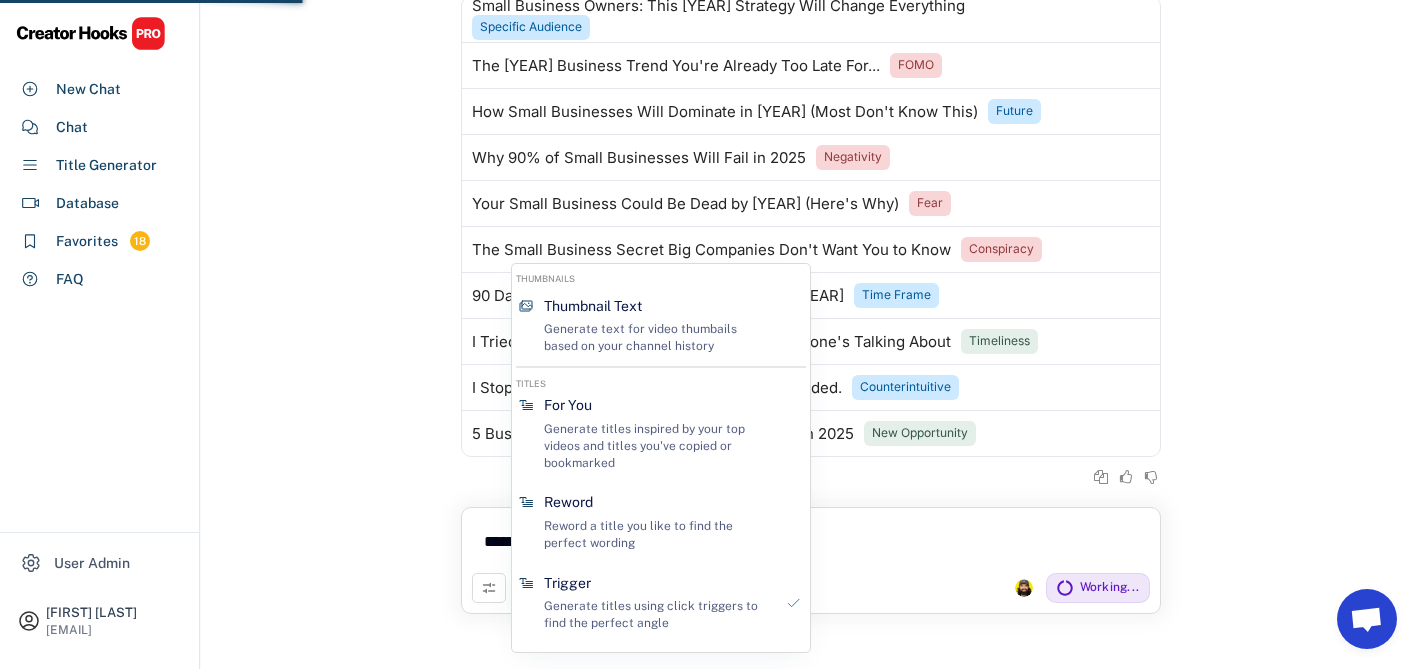 click on "Secrets Behind Business Success and Failure Last message on [DATE] at [TIME] Business Automation and Efficient Operations Strategies Last message on [DATE] at [TIME] Designing a Self-Sustaining Business System Last message on [DATE] at [TIME] Milwaukee Chainsaw [YEAR]: Unboxing, Testing & Top Features Revealed Last message on [DATE] at [TIME] Next-Level Chainsaw: My Mind-Blowing First Impressions Last message on [DATE] at [TIME] Generate Review "Business Strategy" TRIGGER Why Most Companies Fail From Day 1 (It's Not What You Think) Refute Objection The Hidden Truth About Why Big Corporations Really Succeed Conspiracy The Worst Time to Scale Your Business Actually Works Best Counterintuitive Never Chase Customers Again: The Simple System That Works Move From Pain Startups vs Corporations vs Franchises: Which Path Wins? X vs. Y The Brutal Reality of Why 90% of Businesses Die Negativity Tiny Companies That Generate Massive Profits Contrast New Opportunity Desire List FOR YOU" at bounding box center [811, 285] 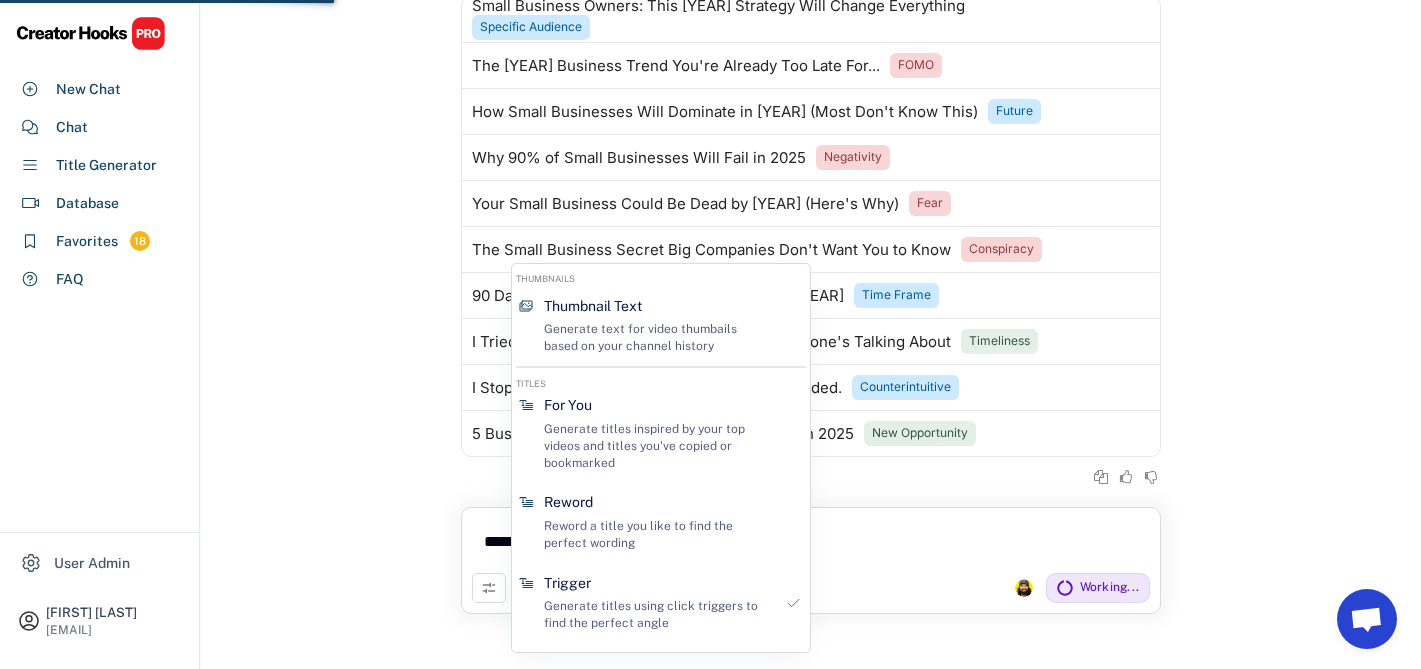 click on "**********" at bounding box center (811, 545) 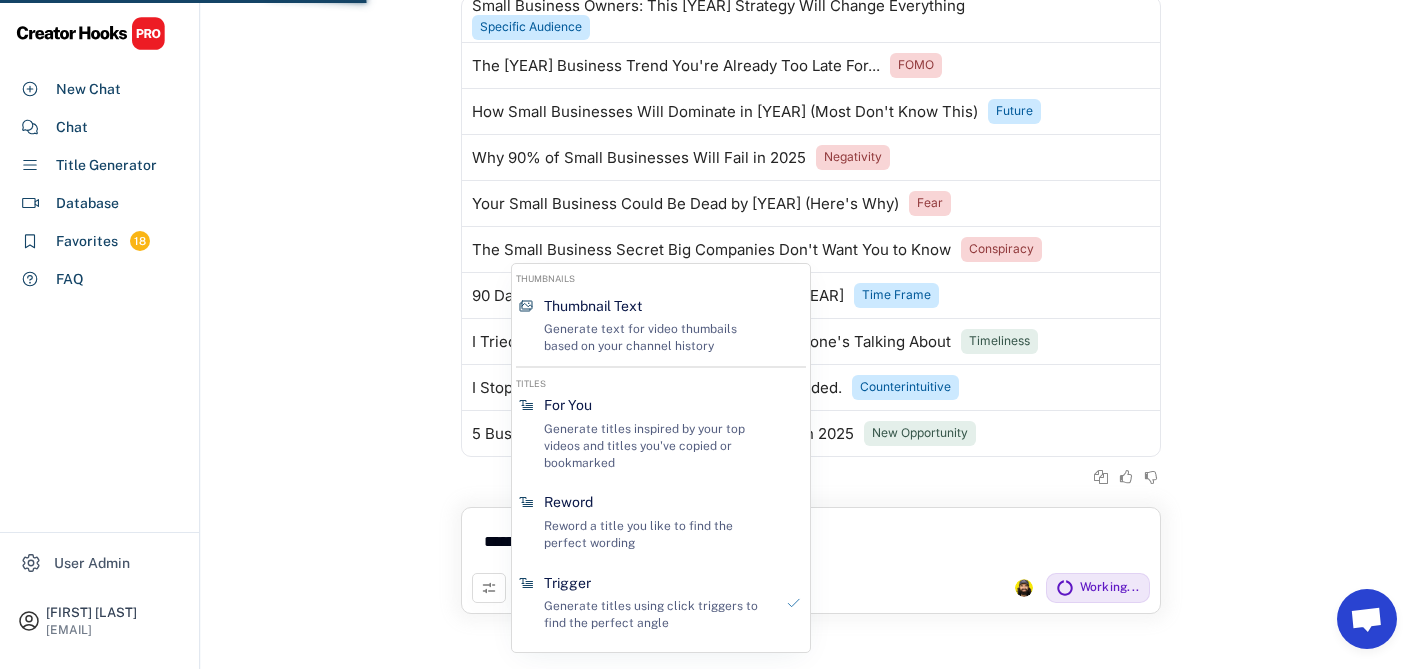click on "**********" at bounding box center (811, 545) 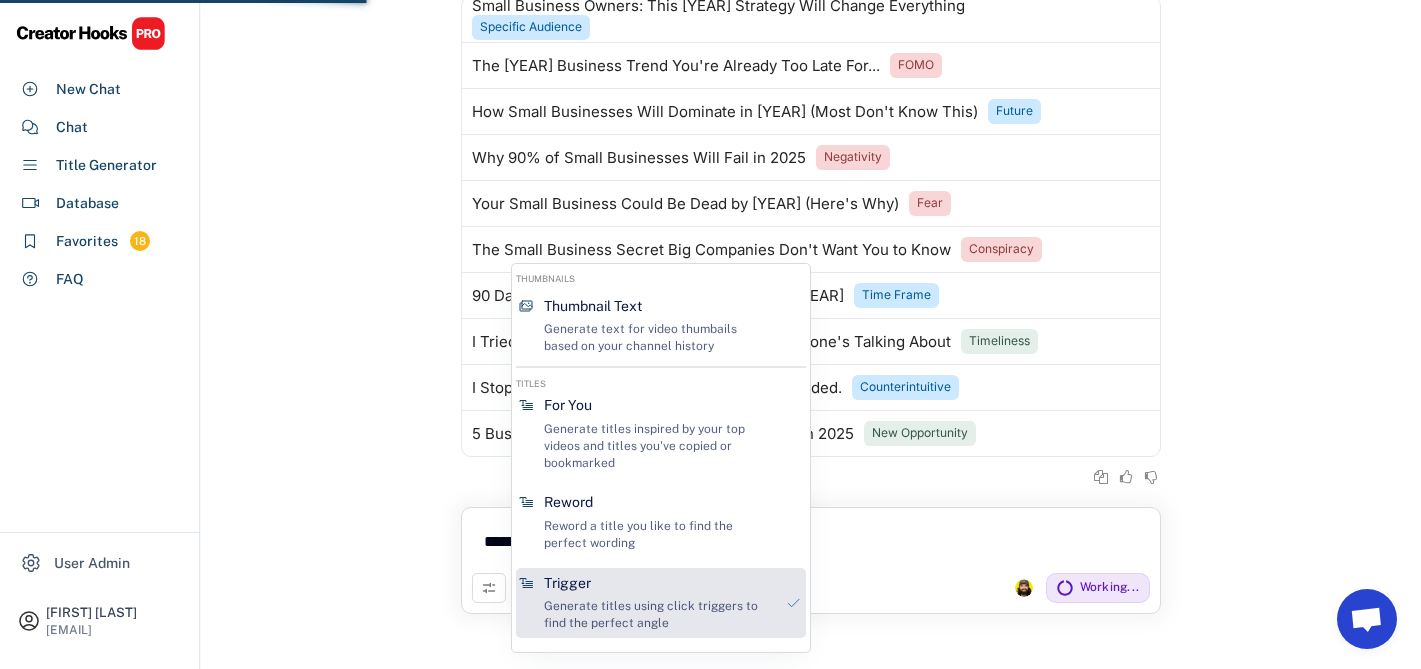 click on "Trigger" at bounding box center [567, 584] 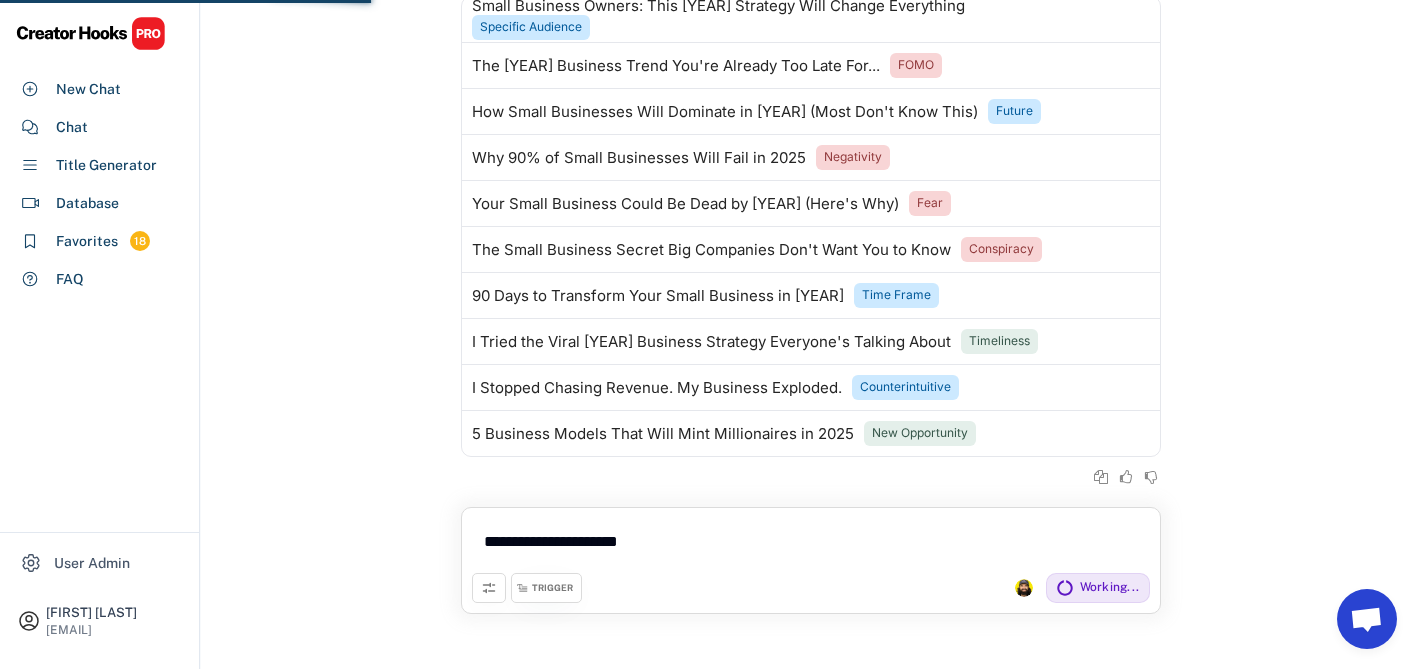 click on "TRIGGER" at bounding box center (552, 588) 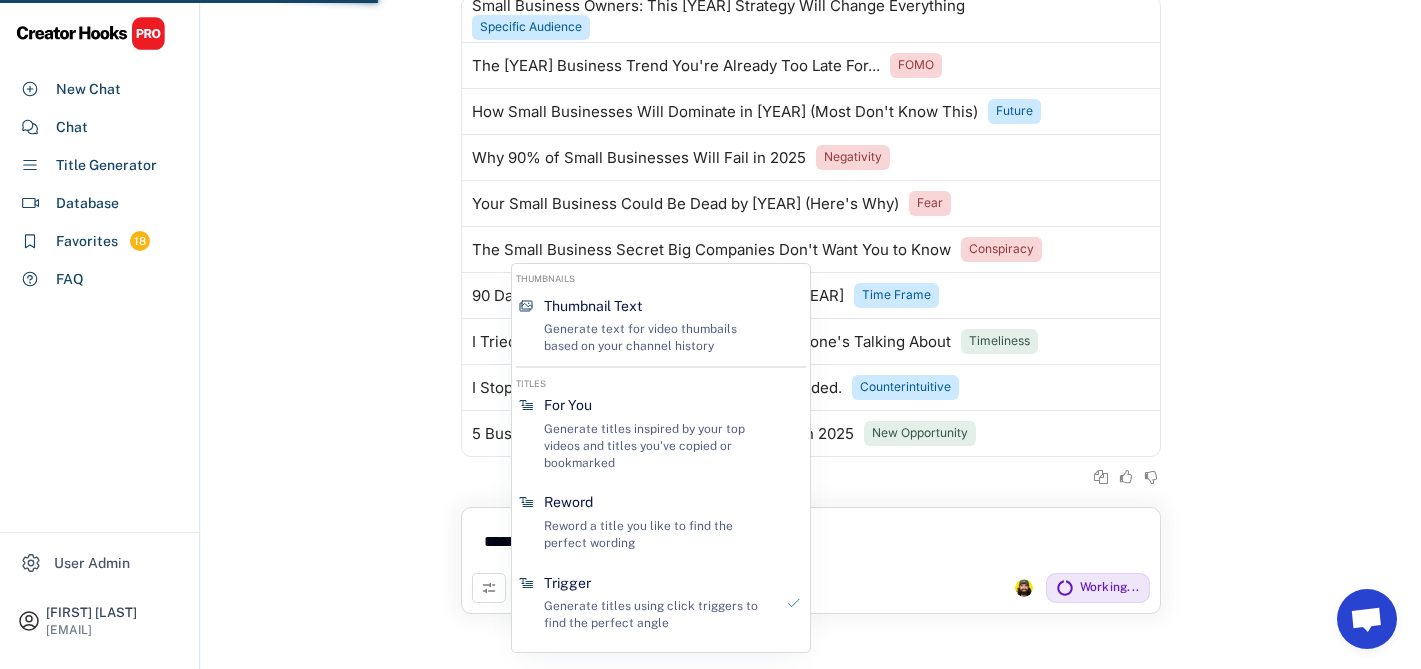 click on "**********" at bounding box center (811, 545) 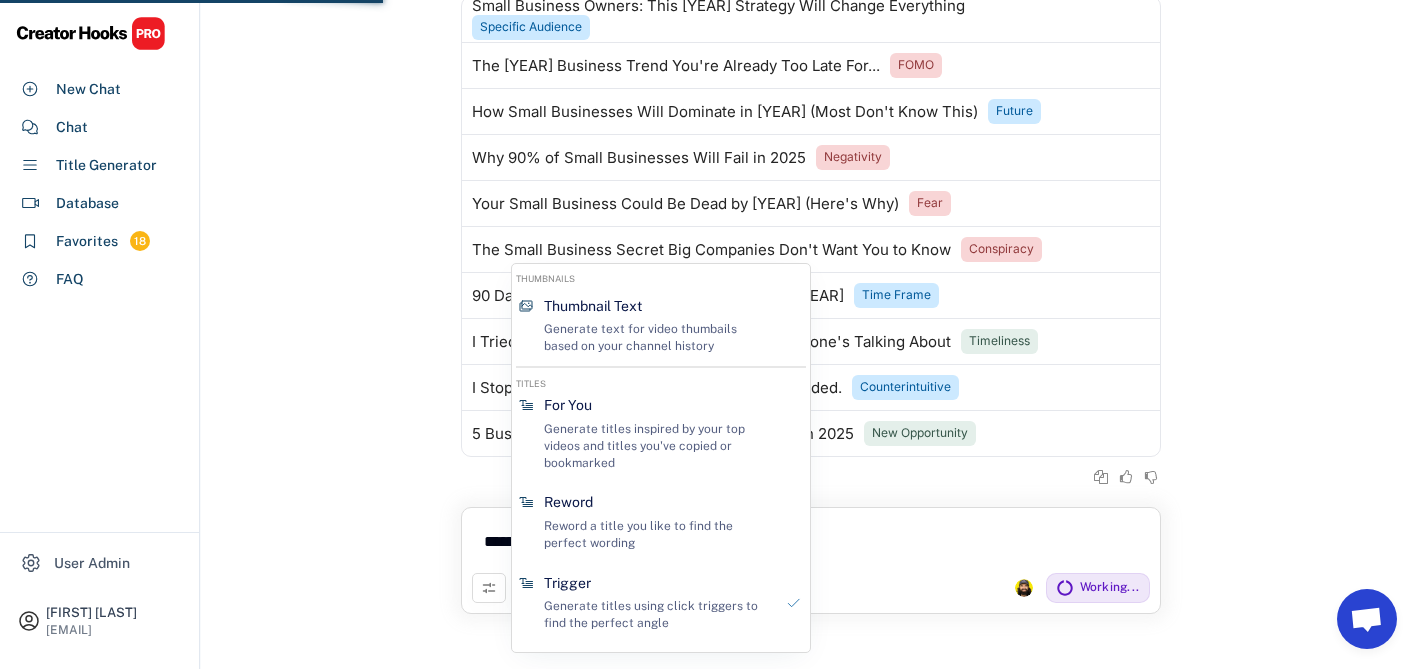 click on ""how to blow up your small business in [YEAR]" TRIGGER Small Business Owners: This [YEAR] Strategy Will Change Everything Specific Audience The [YEAR] Business Trend You're Already Too Late For... FOMO How Small Businesses Will Dominate in [YEAR] (Most Don't Know This) Future Why 90% of Small Businesses Will Fail in [YEAR] Negativity Your Small Business Could Be Dead by [YEAR] (Here's Why) Fear The Small Business Secret Big Companies Don't Want You to Know Conspiracy 90 Days to Transform Your Small Business in [YEAR] Time Frame I Tried the Viral [YEAR] Business Strategy Everyone's Talking About Timeliness I Stopped Chasing Revenue. My Business Exploded. Counterintuitive 5 Business Models That Will Mint Millionaires in [YEAR] New Opportunity" at bounding box center [811, 226] 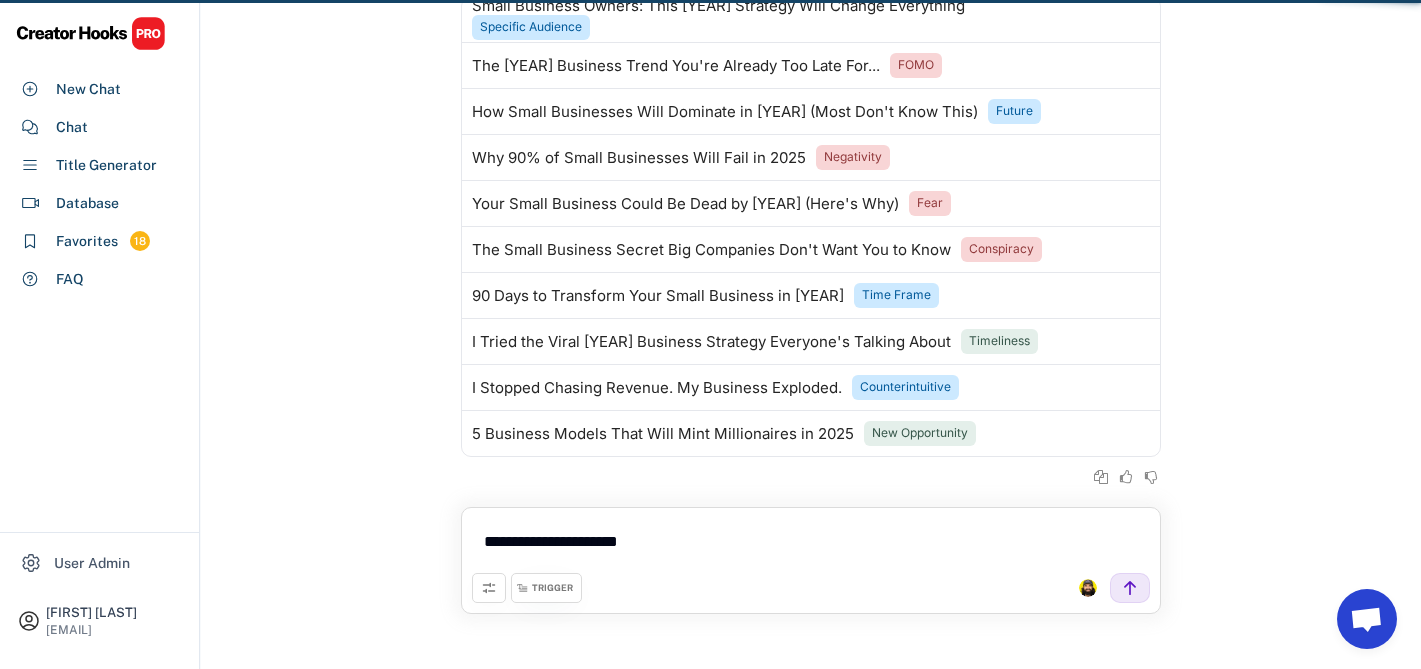 click on ""how to blow up your small business in [YEAR]" TRIGGER Small Business Owners: This [YEAR] Strategy Will Change Everything Specific Audience The [YEAR] Business Trend You're Already Too Late For... FOMO How Small Businesses Will Dominate in [YEAR] (Most Don't Know This) Future Why 90% of Small Businesses Will Fail in [YEAR] Negativity Your Small Business Could Be Dead by [YEAR] (Here's Why) Fear The Small Business Secret Big Companies Don't Want You to Know Conspiracy 90 Days to Transform Your Small Business in [YEAR] Time Frame I Tried the Viral [YEAR] Business Strategy Everyone's Talking About Timeliness I Stopped Chasing Revenue. My Business Exploded. Counterintuitive 5 Business Models That Will Mint Millionaires in [YEAR] New Opportunity" at bounding box center [811, 226] 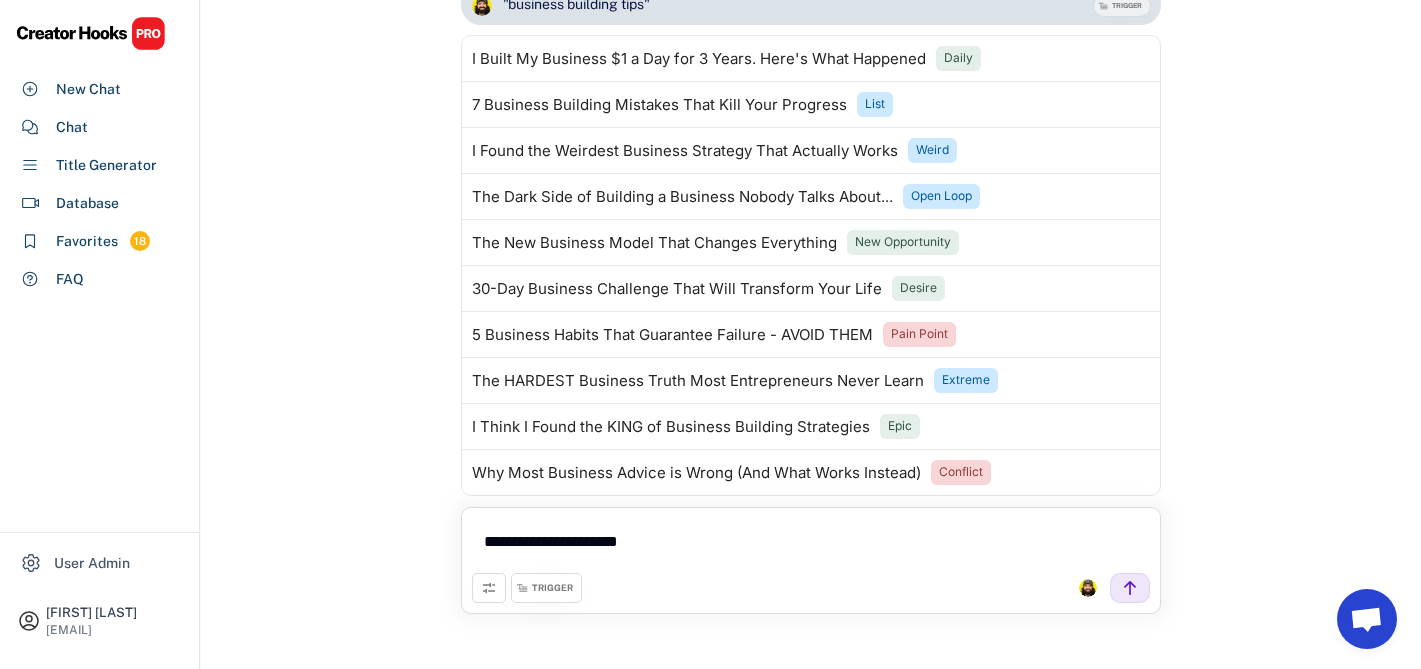 scroll, scrollTop: 5564, scrollLeft: 0, axis: vertical 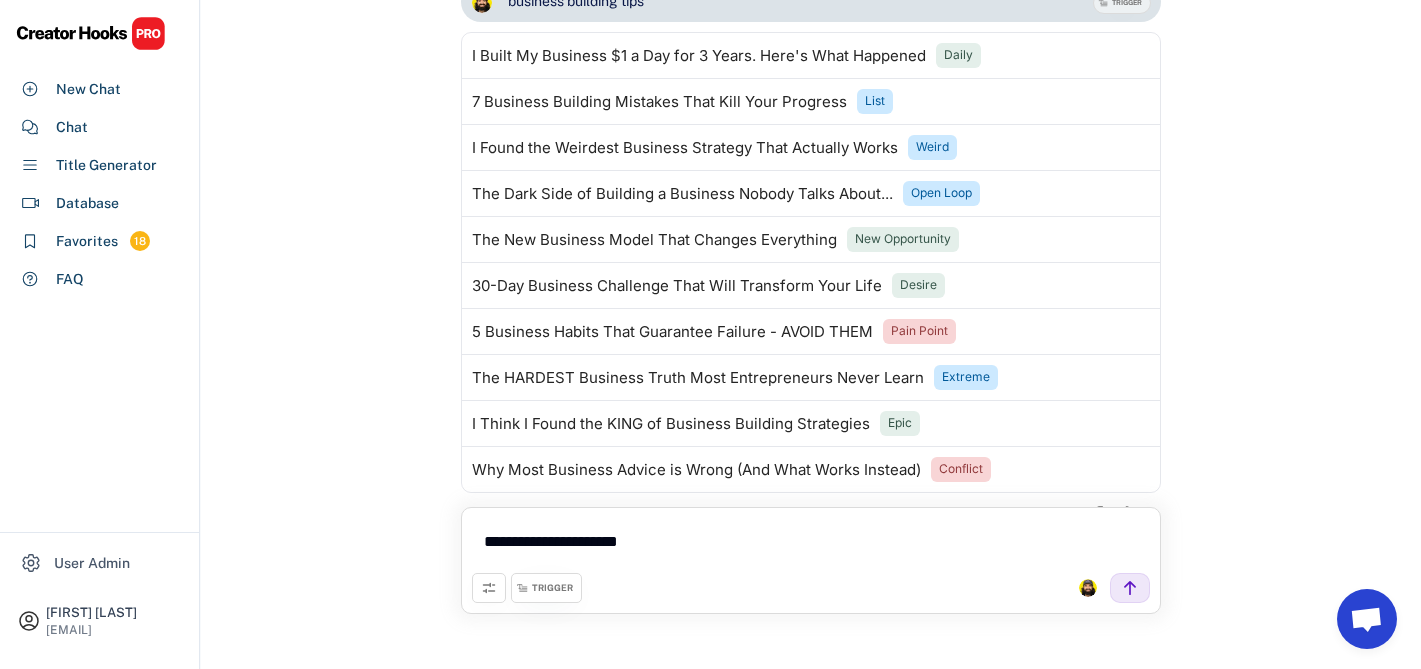 click on "TRIGGER" at bounding box center [552, 588] 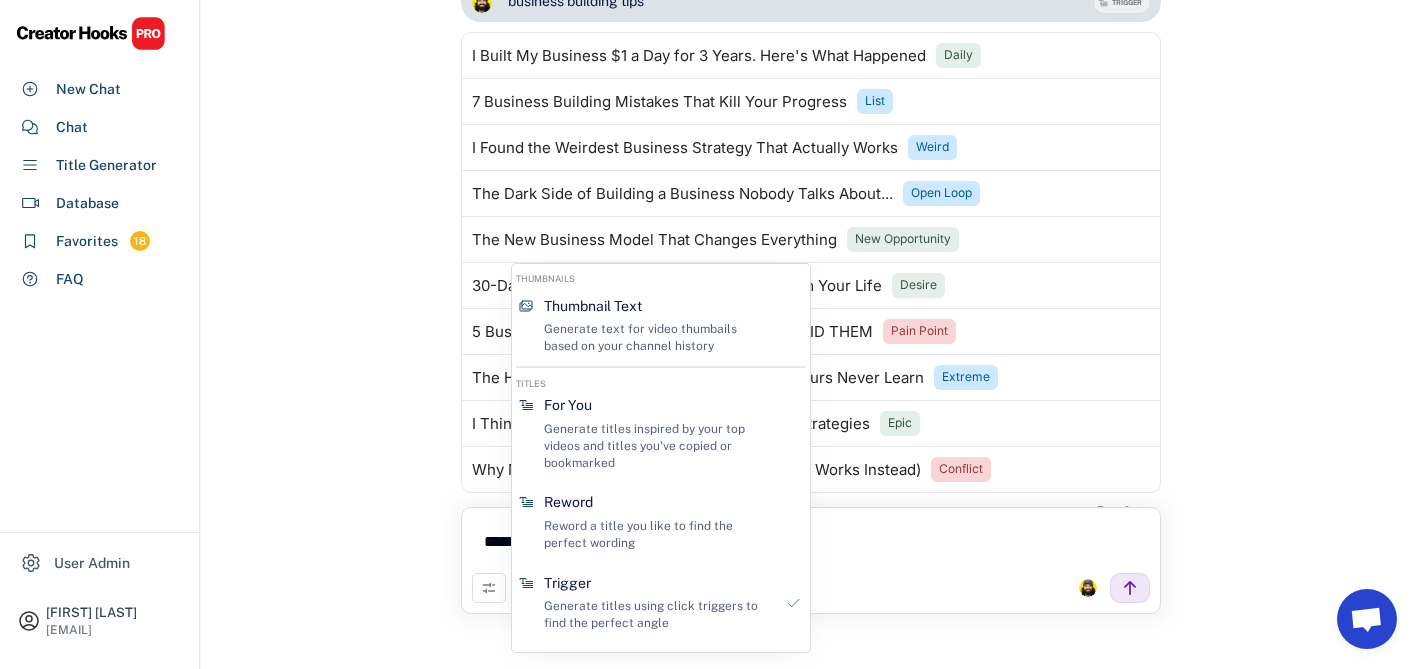click on ""business building tips" TRIGGER I Built My Business $1 a Day for 3 Years. Here's What Happened Daily 7 Business Building Mistakes That Kill Your Progress List I Found the Weirdest Business Strategy That Actually Works Weird The Dark Side of Building a Business Nobody Talks About... Open Loop The New Business Model That Changes Everything New Opportunity 30-Day Business Challenge That Will Transform Your Life Desire 5 Business Habits That Guarantee Failure - AVOID THEM Pain Point The HARDEST Business Truth Most Entrepreneurs Never Learn Extreme I Think I Found the KING of Business Building Strategies Epic Why Most Business Advice is Wrong (And What Works Instead) Conflict" at bounding box center (811, 262) 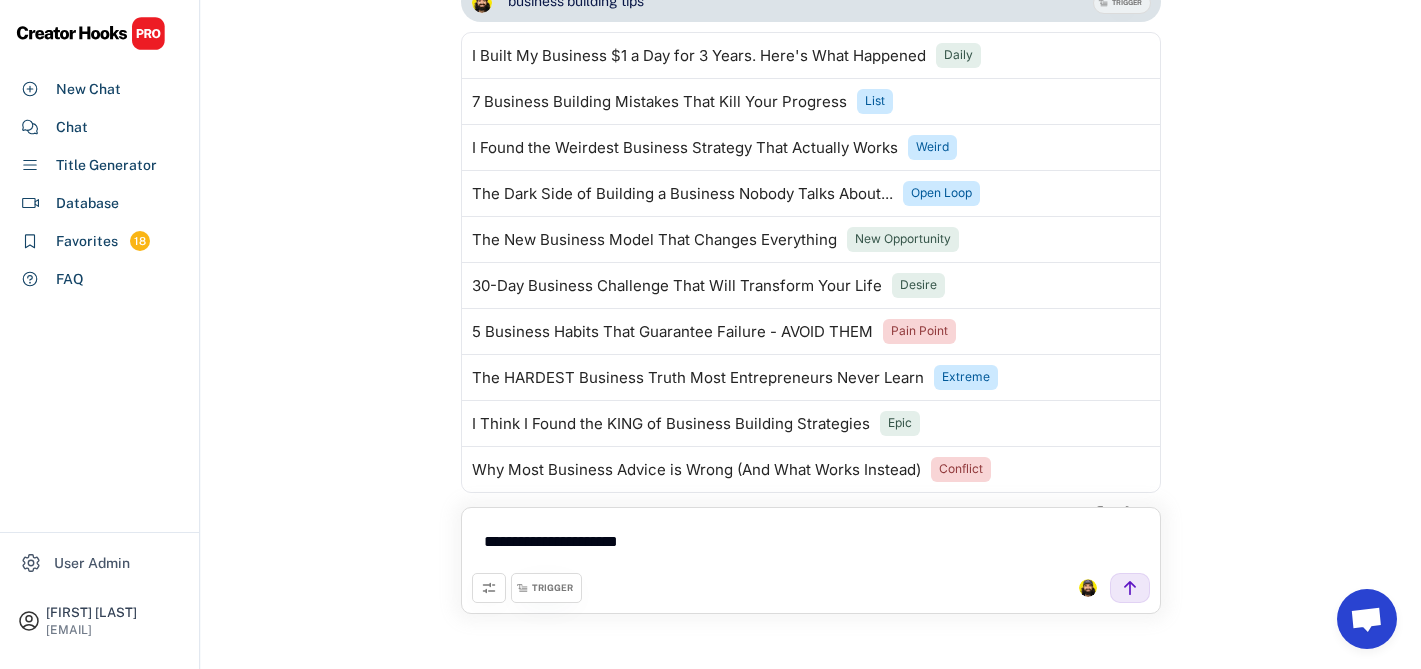 click on "TRIGGER" at bounding box center [546, 588] 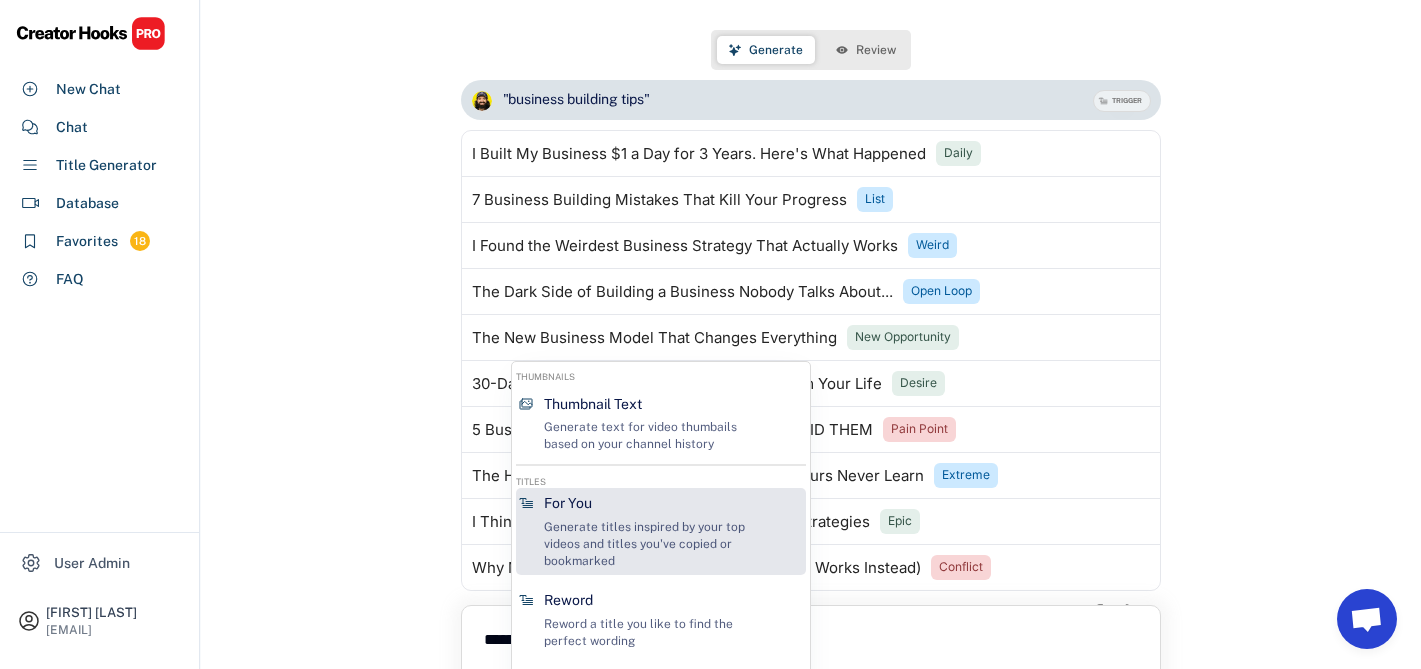 scroll, scrollTop: 98, scrollLeft: 0, axis: vertical 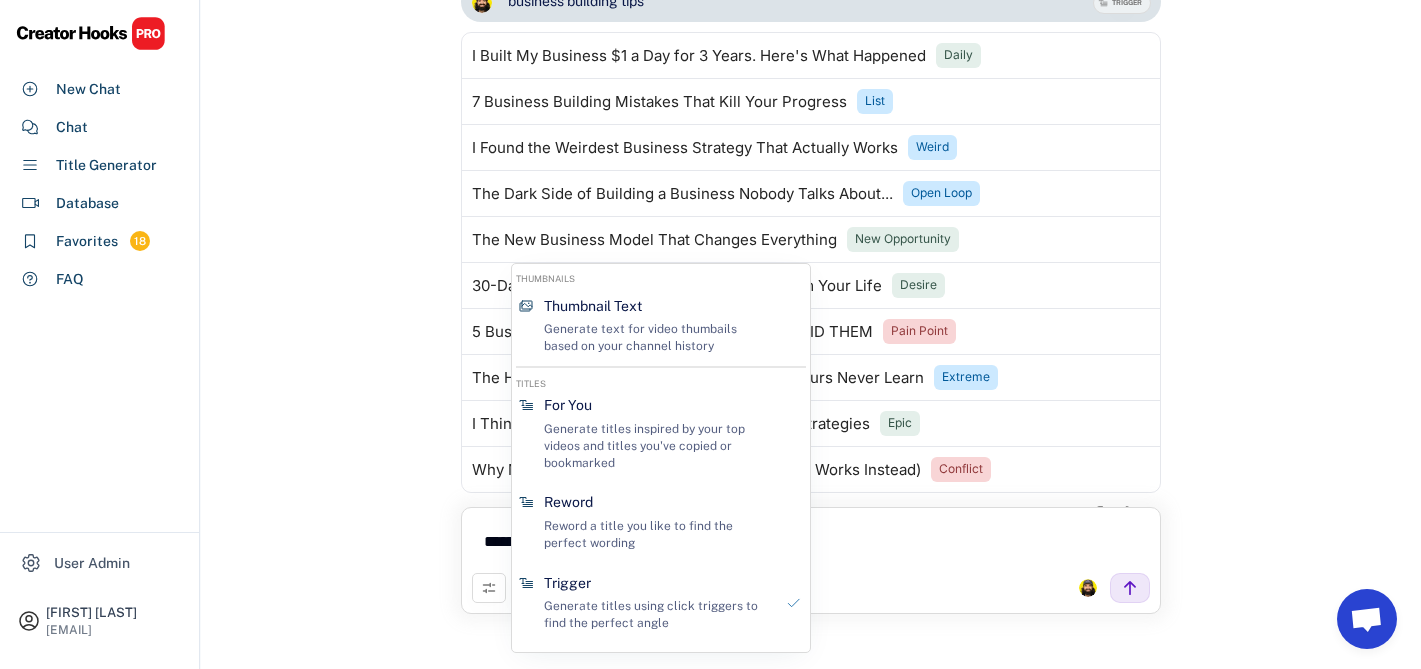 click on "New Chat Secrets Behind Business Success and Failure Last message on Aug [DAY], [YEAR] at [TIME] Business Automation and Efficient Operations Strategies Last message on Aug [DAY], [YEAR] at [TIME] Designing a Self-Sustaining Business System Last message on Aug [DAY], [YEAR] at [TIME] Milwaukee Chainsaw [YEAR]: Unboxing, Testing & Top Features Revealed Last message on Aug [DAY], [YEAR] at [TIME] Next-Level Chainsaw: My Mind-Blowing First Impressions Last message on Aug [DAY], [YEAR] at [TIME] Generate Review "Business Strategy" TRIGGER Why Most Companies Fail From Day 1 (It's Not What You Think) Refute Objection The Hidden Truth About Why Big Corporations Really Succeed Conspiracy The Worst Time to Scale Your Business Actually Works Best Counterintuitive Never Chase Customers Again: The Simple System That Works Move From Pain Startups vs Corporations vs Franchises: Which Path Wins? X vs. Y The Brutal Reality of Why [PERCENT]% of Businesses Die Negativity Tiny Companies That Generate Massive Profits Contrast New Opportunity Desire List FOR YOU" at bounding box center (811, 285) 